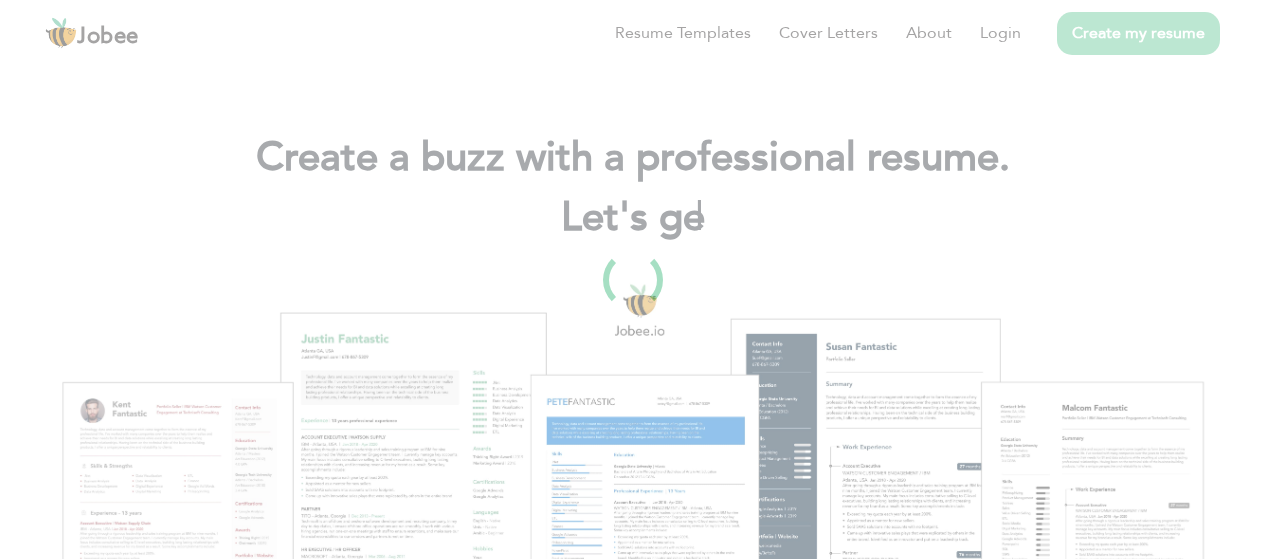 scroll, scrollTop: 0, scrollLeft: 0, axis: both 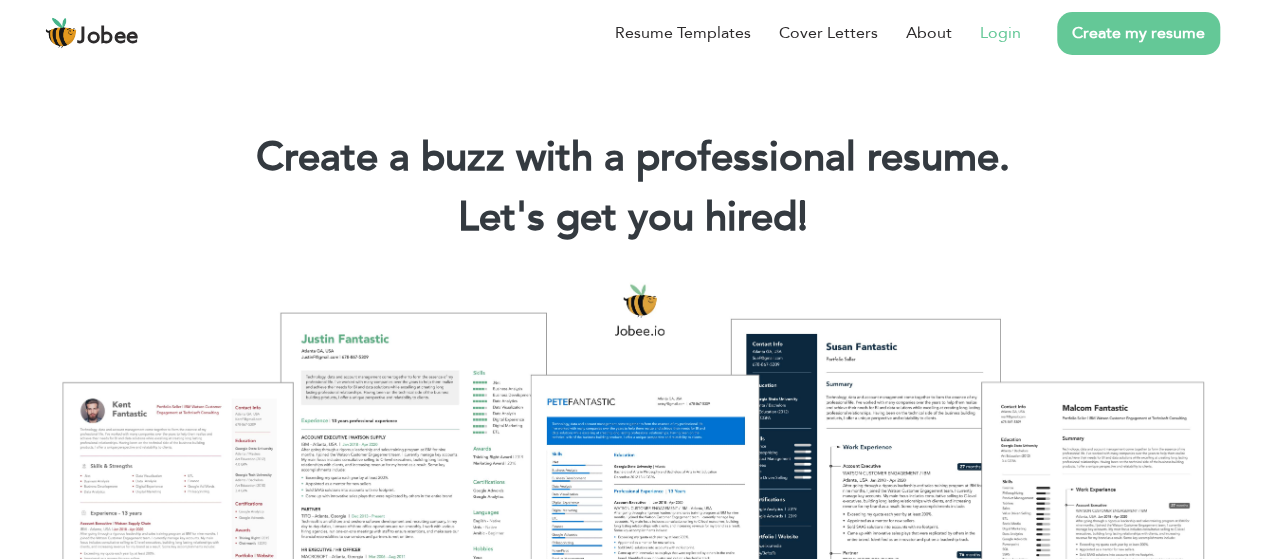 click on "Login" at bounding box center (1000, 33) 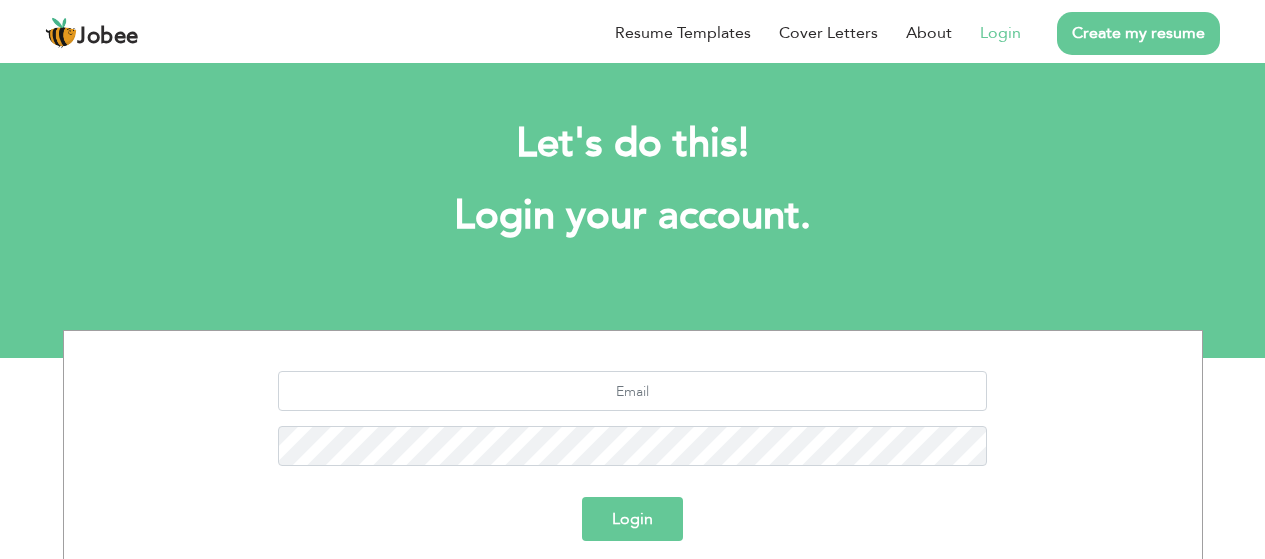 scroll, scrollTop: 0, scrollLeft: 0, axis: both 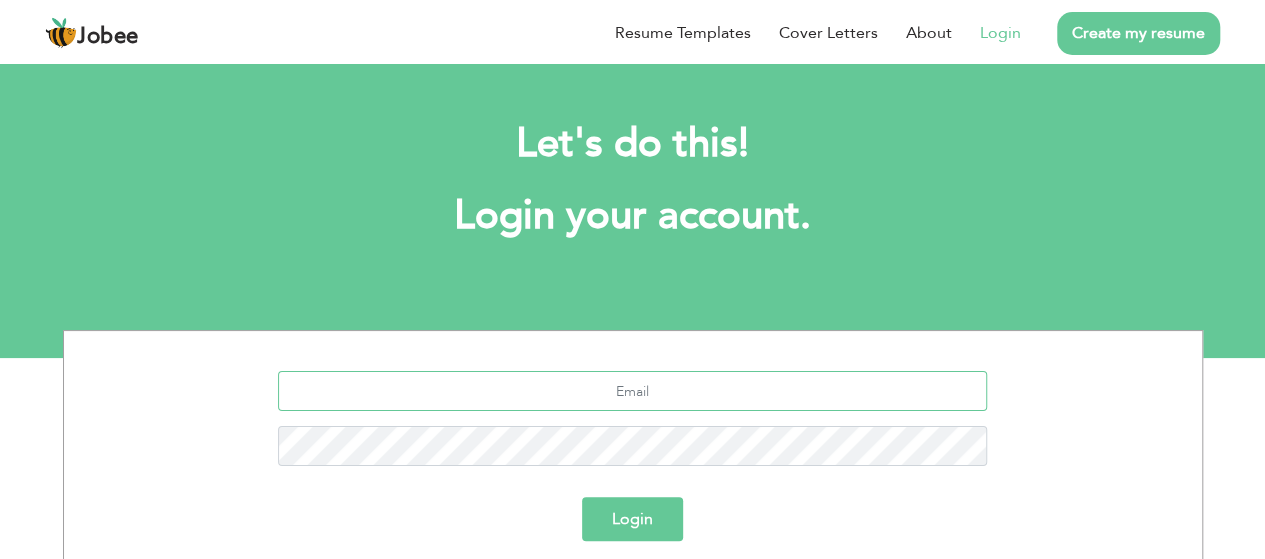click at bounding box center (632, 391) 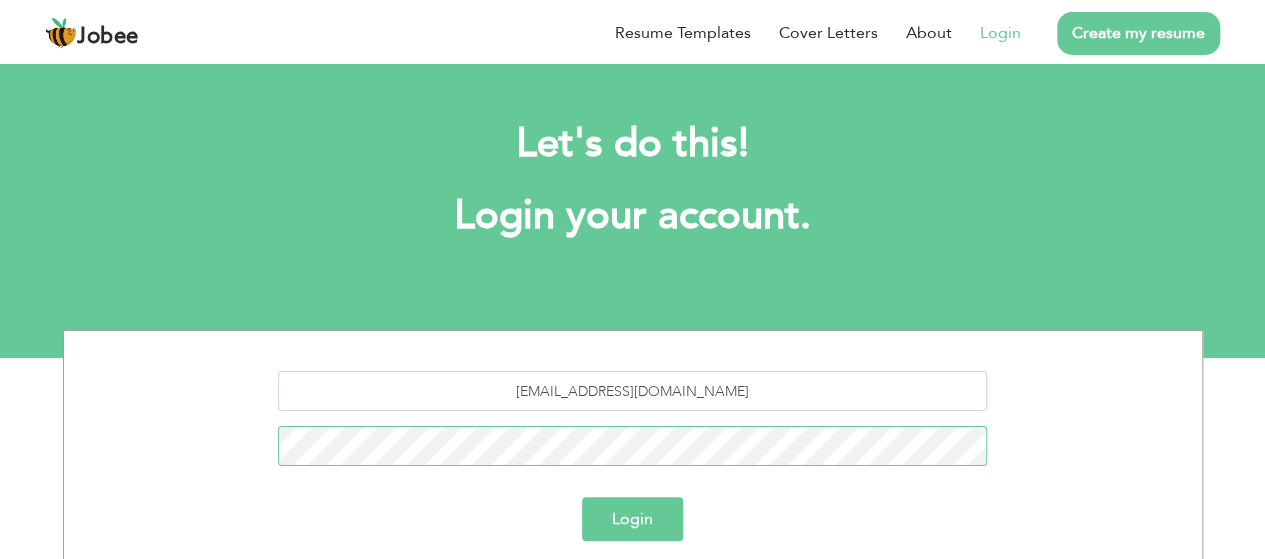 click on "Login" at bounding box center [632, 519] 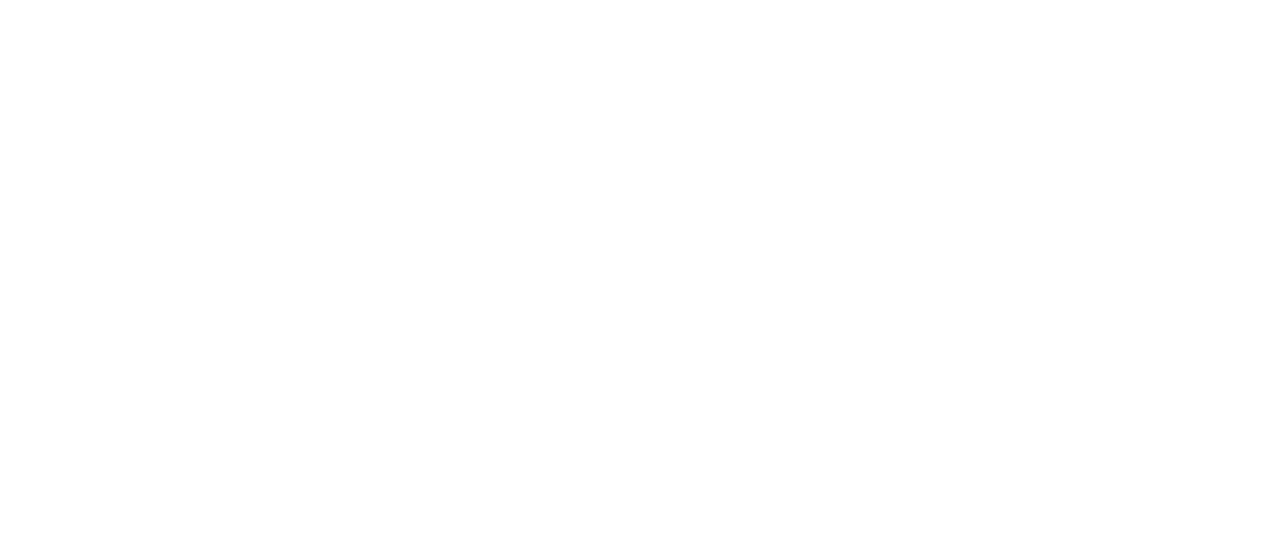 scroll, scrollTop: 0, scrollLeft: 0, axis: both 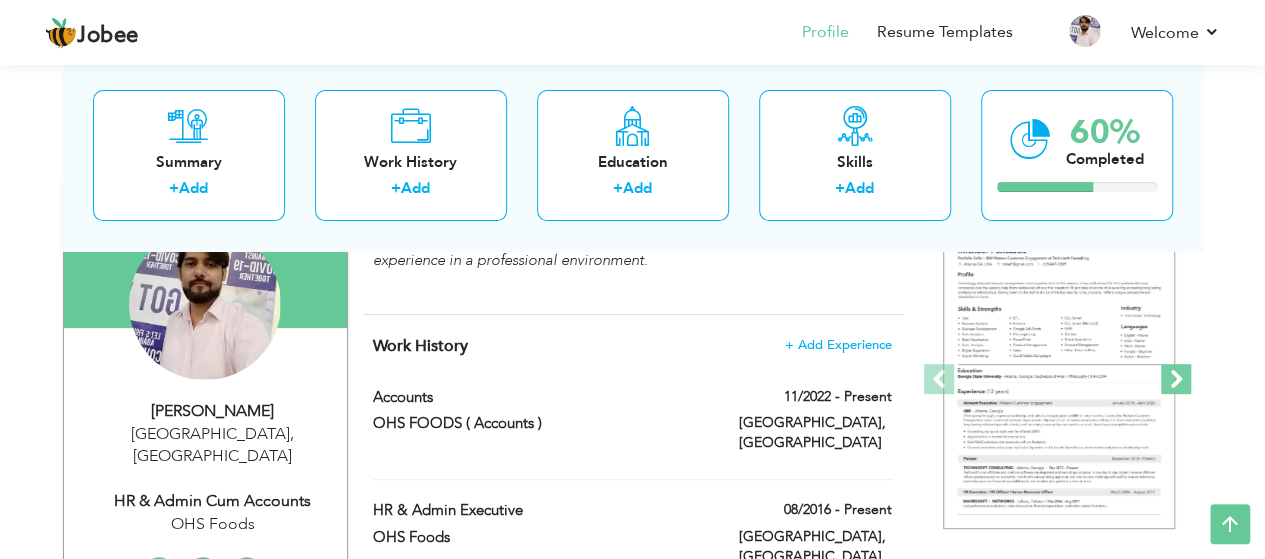 click at bounding box center (1176, 379) 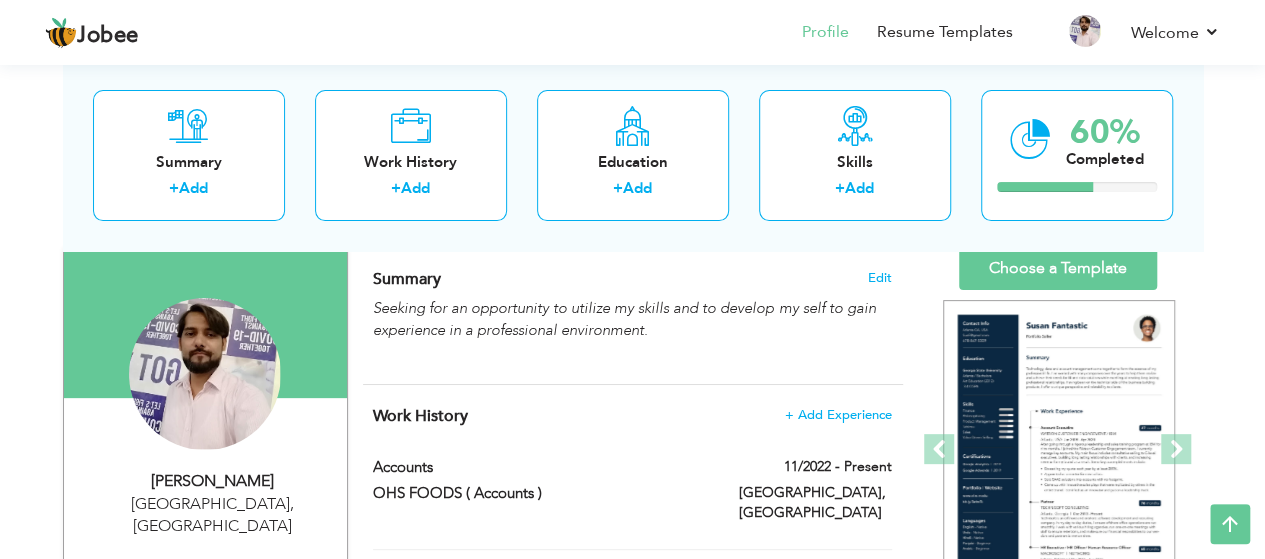 scroll, scrollTop: 100, scrollLeft: 0, axis: vertical 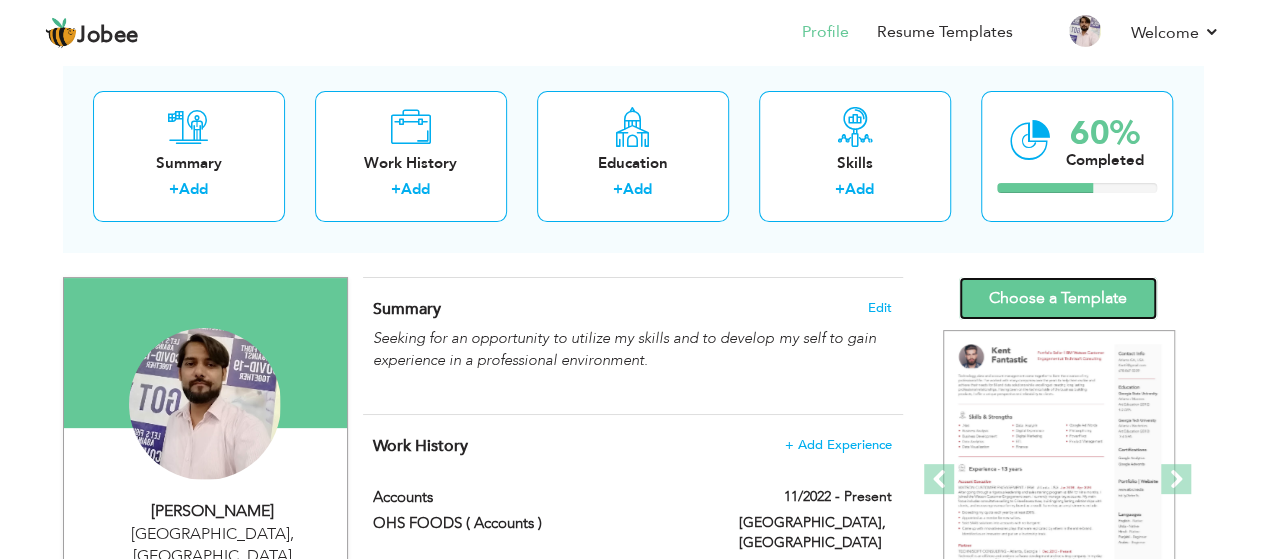click on "Choose a Template" at bounding box center (1058, 298) 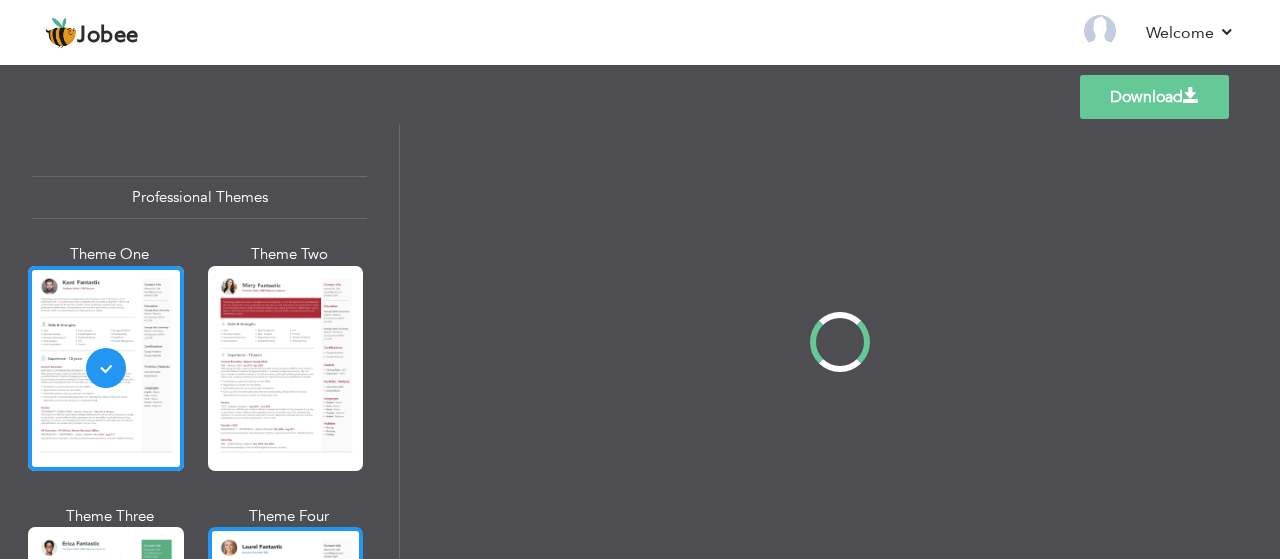 scroll, scrollTop: 0, scrollLeft: 0, axis: both 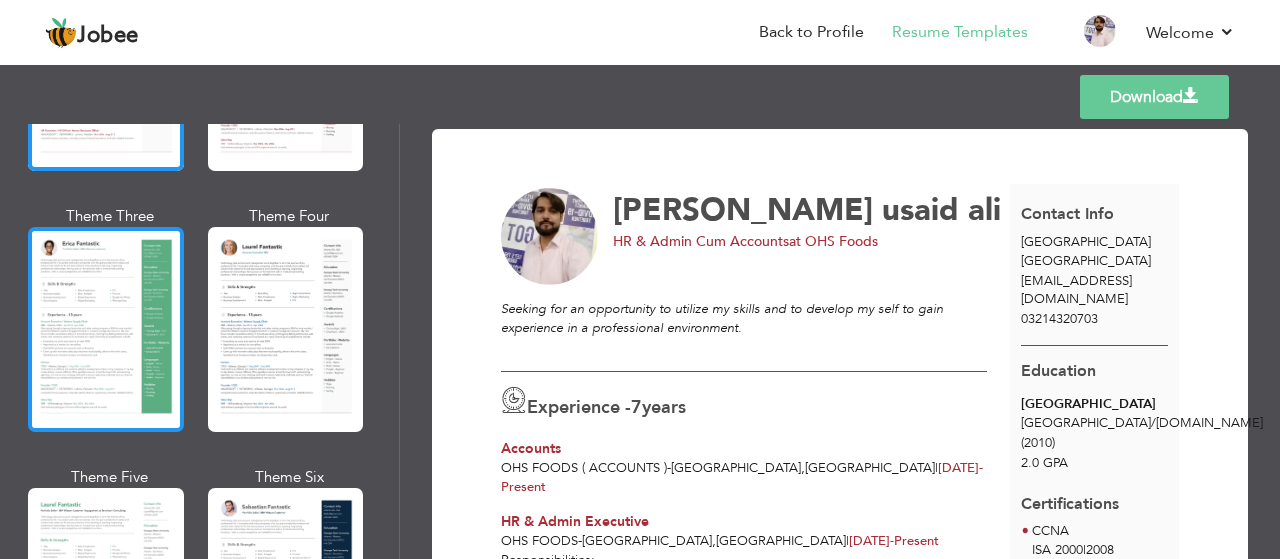 click at bounding box center [106, 329] 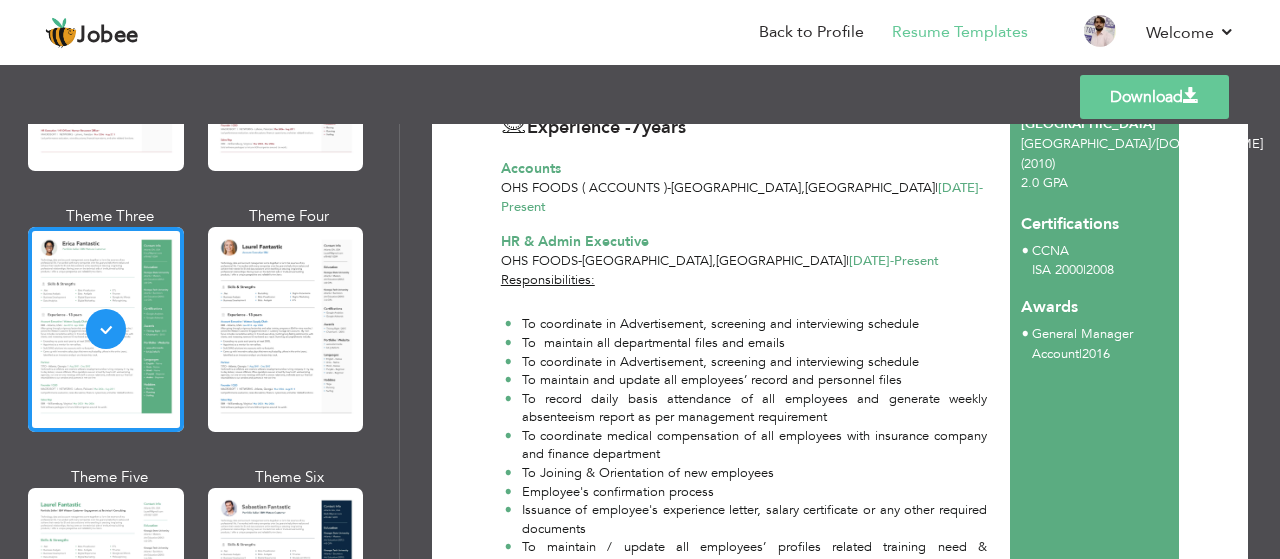 scroll, scrollTop: 700, scrollLeft: 0, axis: vertical 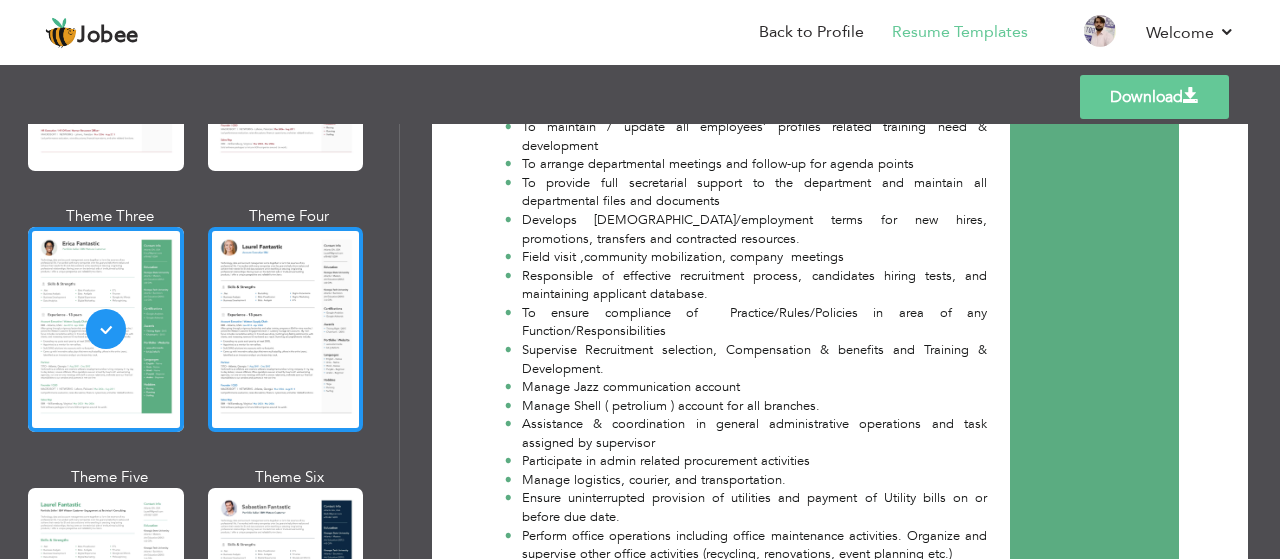 click at bounding box center (286, 329) 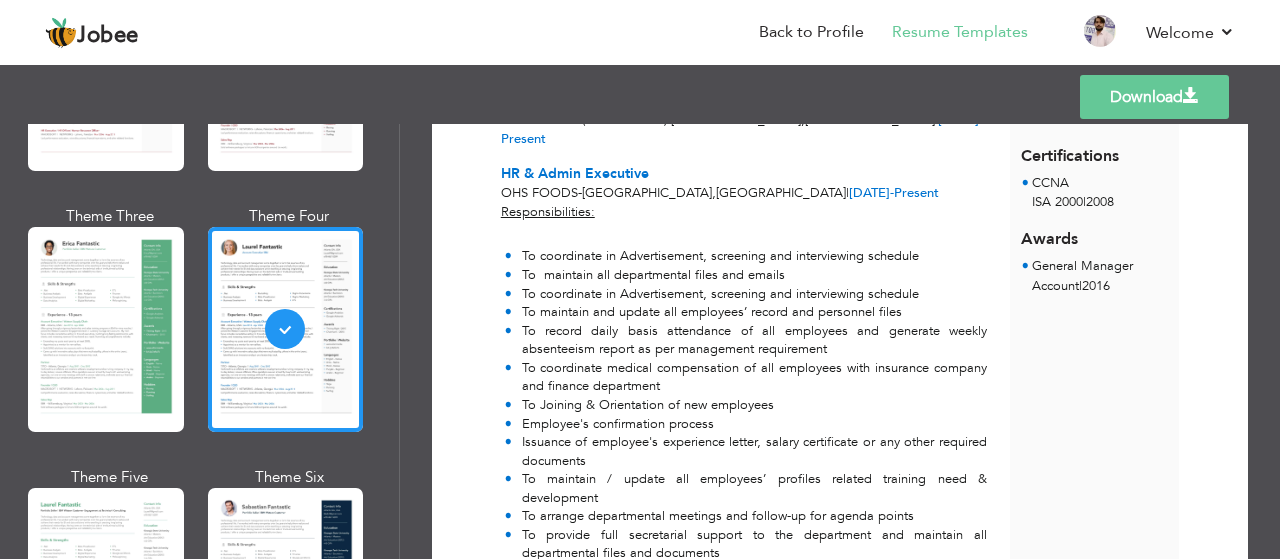 scroll, scrollTop: 400, scrollLeft: 0, axis: vertical 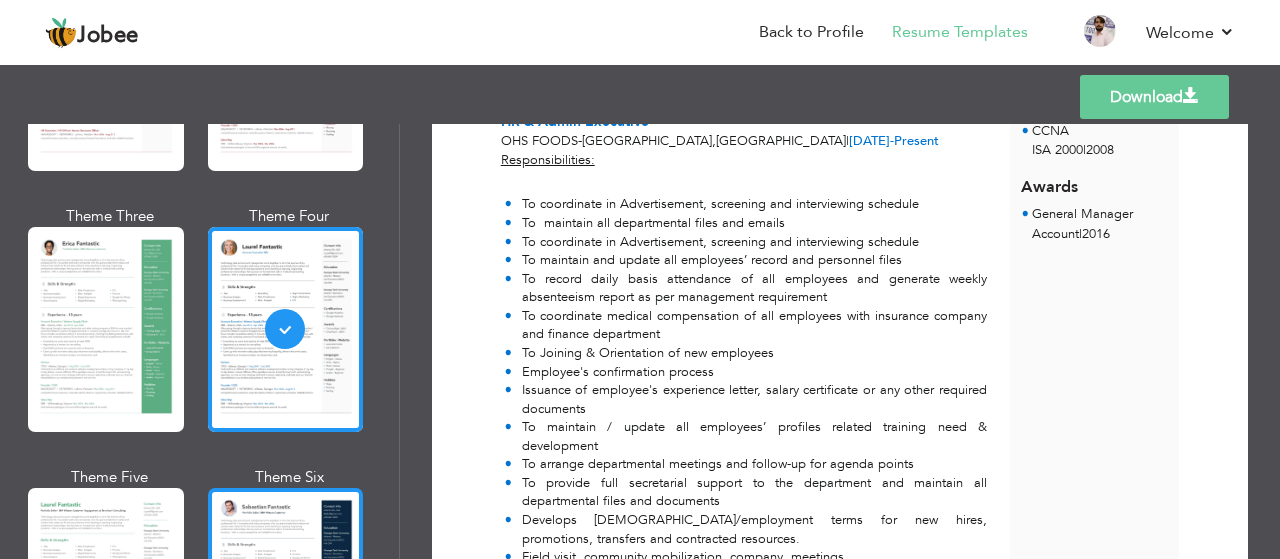 click at bounding box center (286, 590) 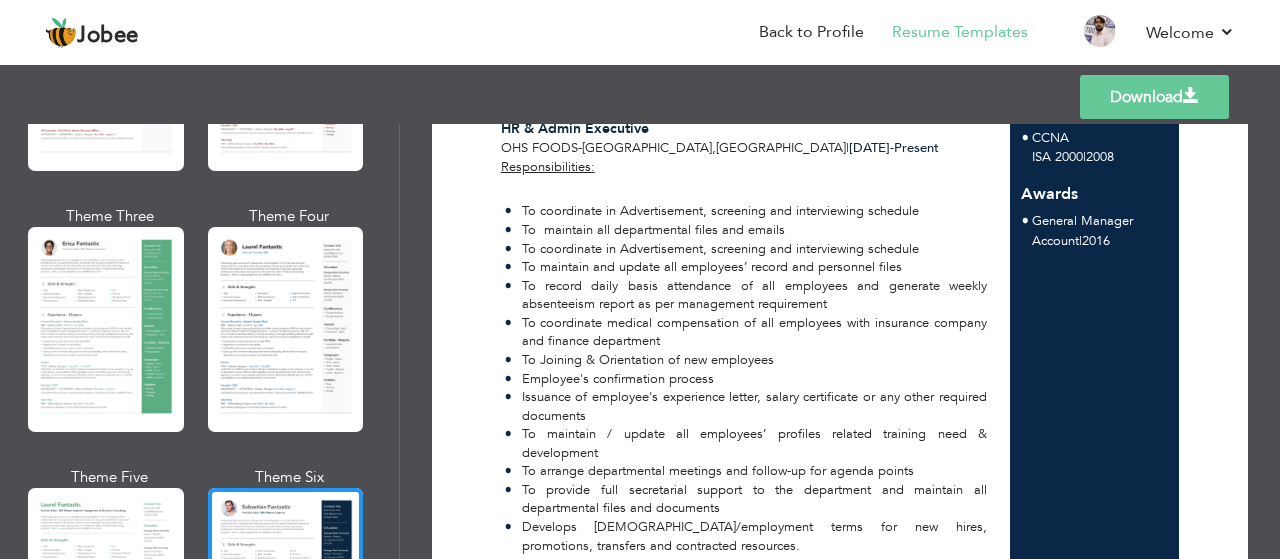 scroll, scrollTop: 400, scrollLeft: 0, axis: vertical 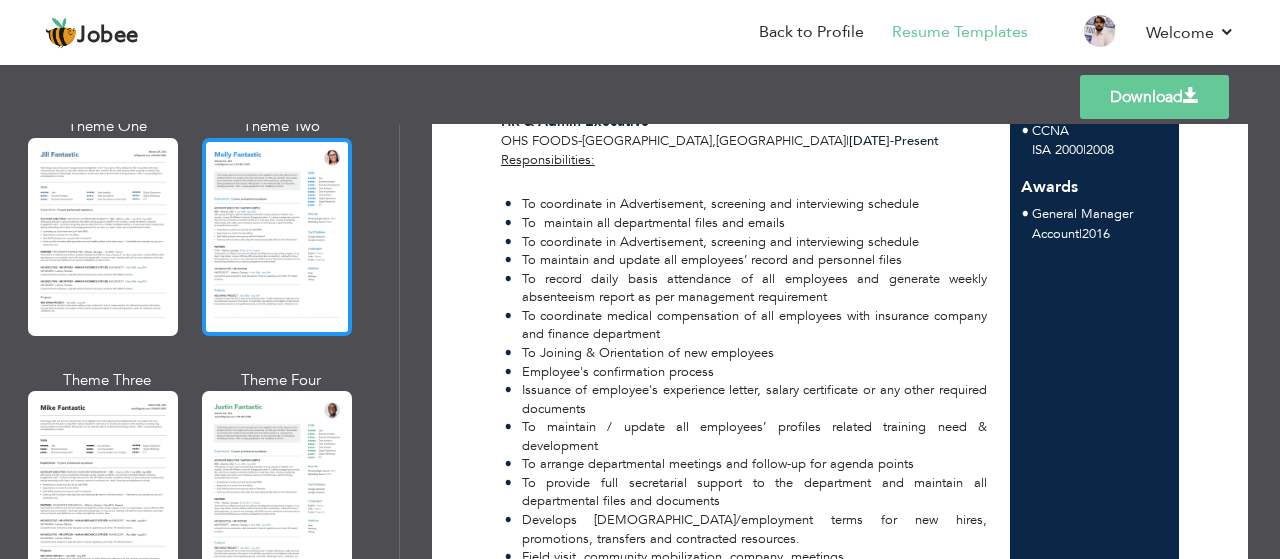 click at bounding box center (277, 237) 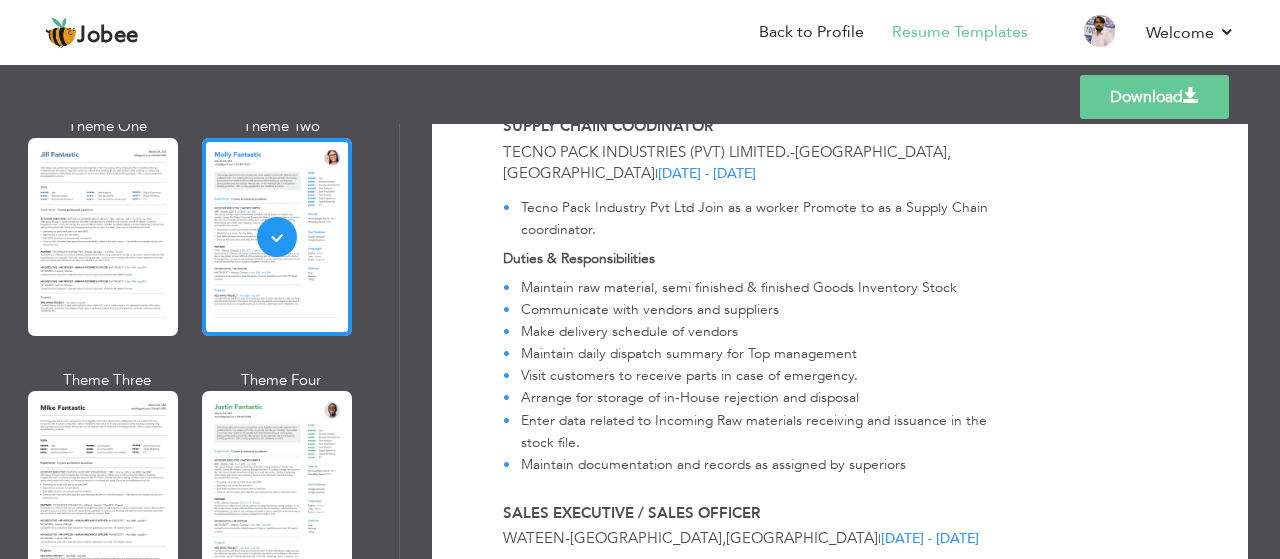 scroll, scrollTop: 2181, scrollLeft: 0, axis: vertical 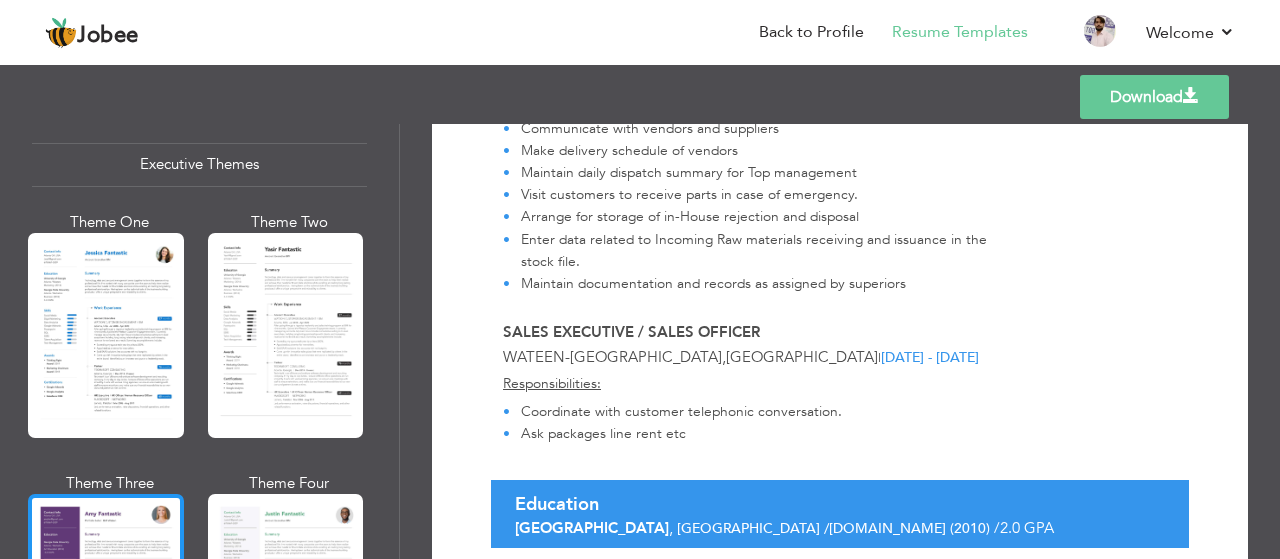 click at bounding box center (106, 596) 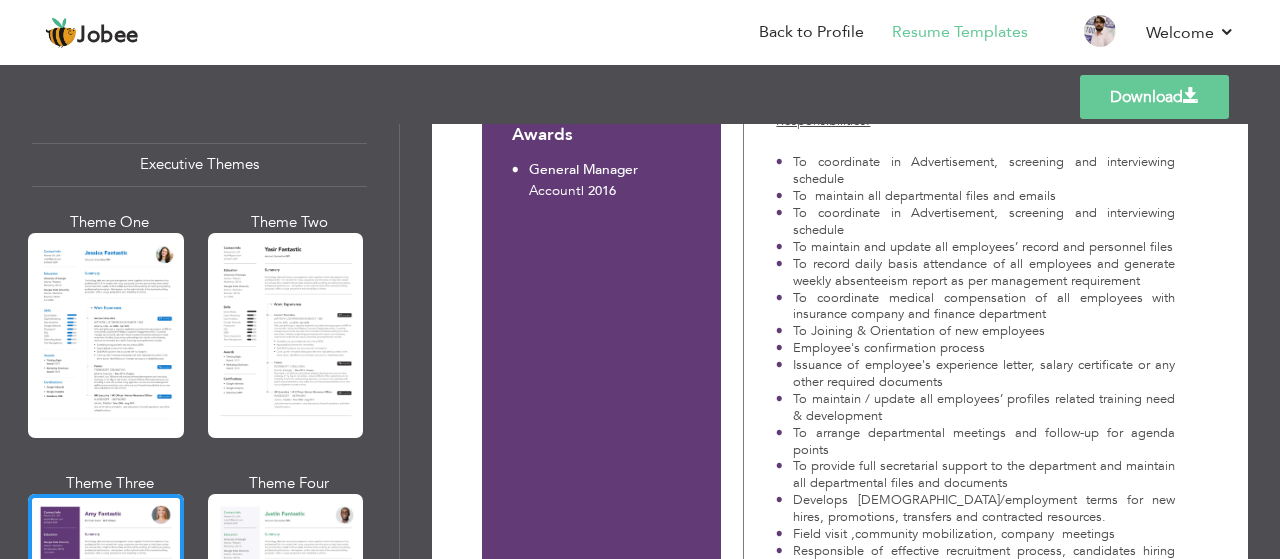 scroll, scrollTop: 600, scrollLeft: 0, axis: vertical 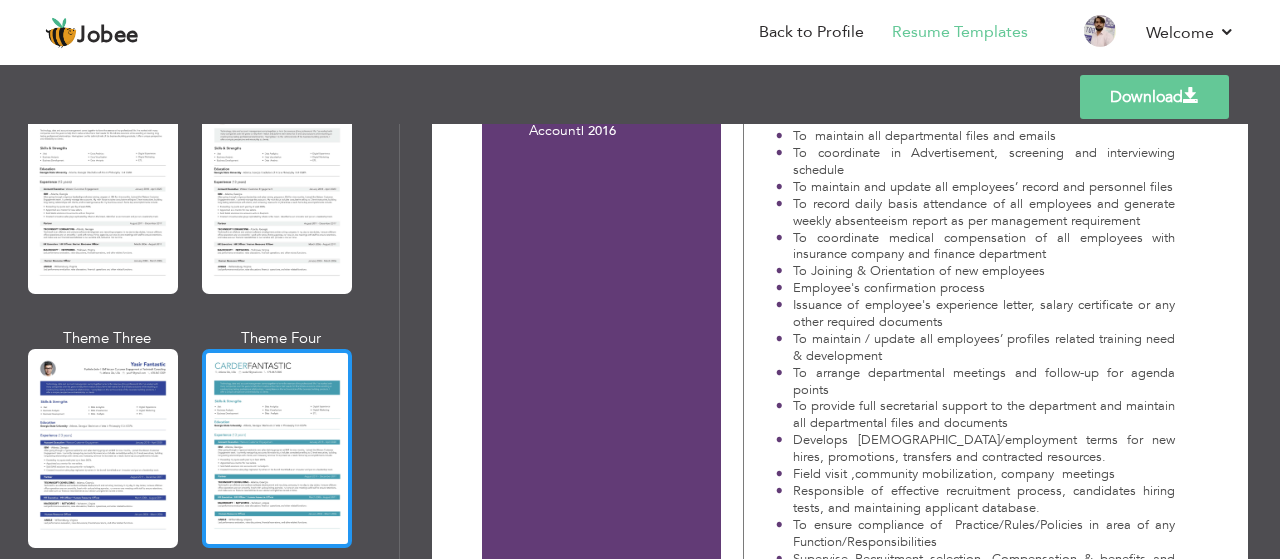 click at bounding box center [277, 448] 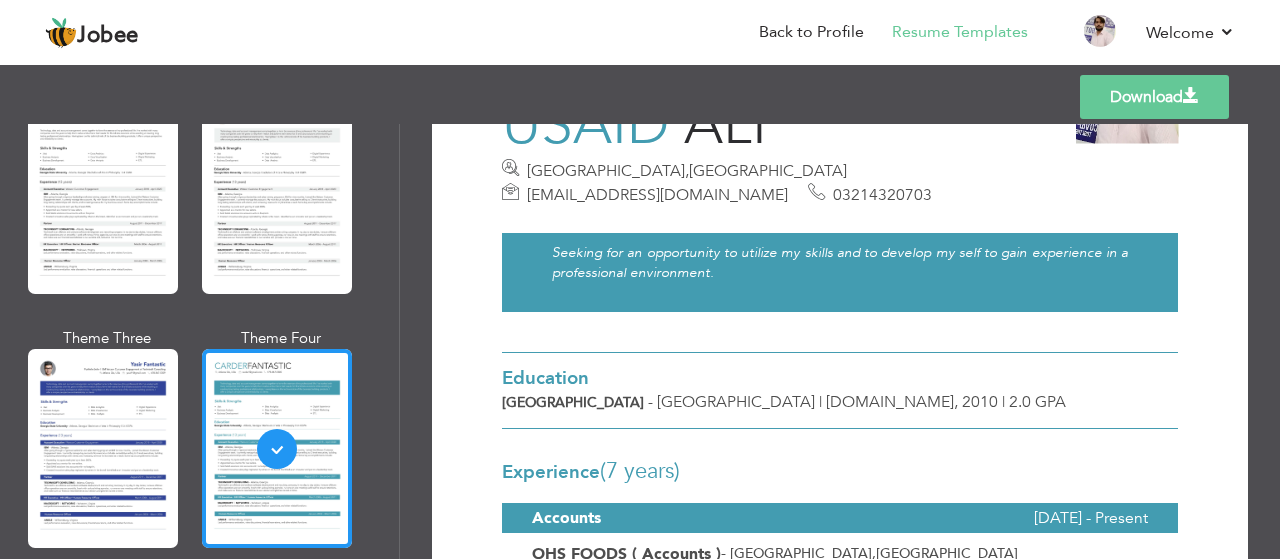 scroll, scrollTop: 0, scrollLeft: 0, axis: both 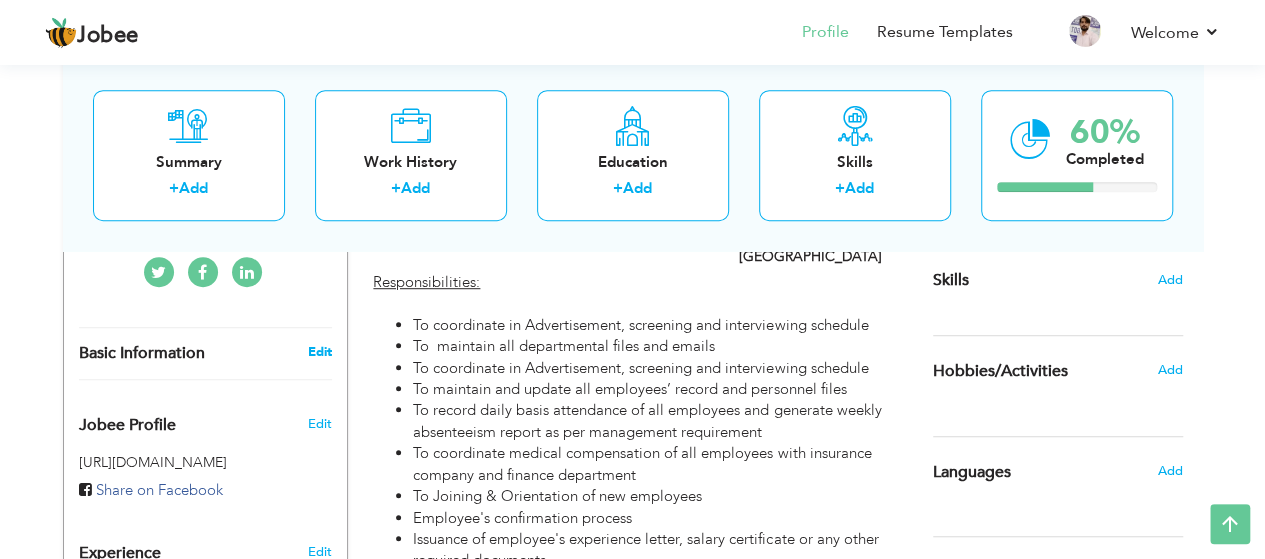 click on "Edit" at bounding box center (319, 352) 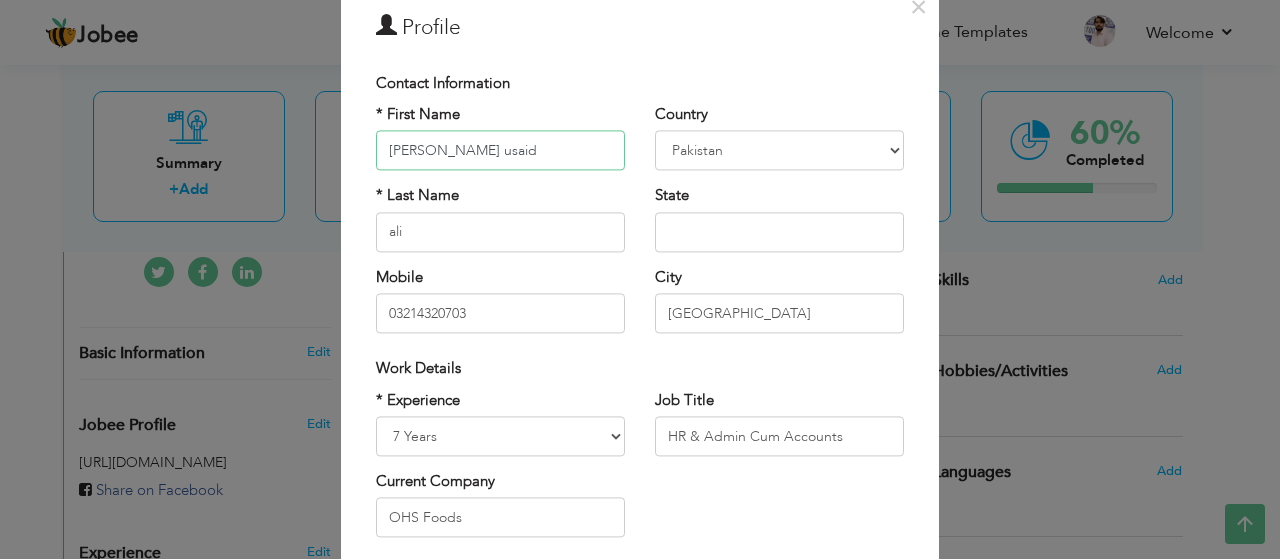 scroll, scrollTop: 100, scrollLeft: 0, axis: vertical 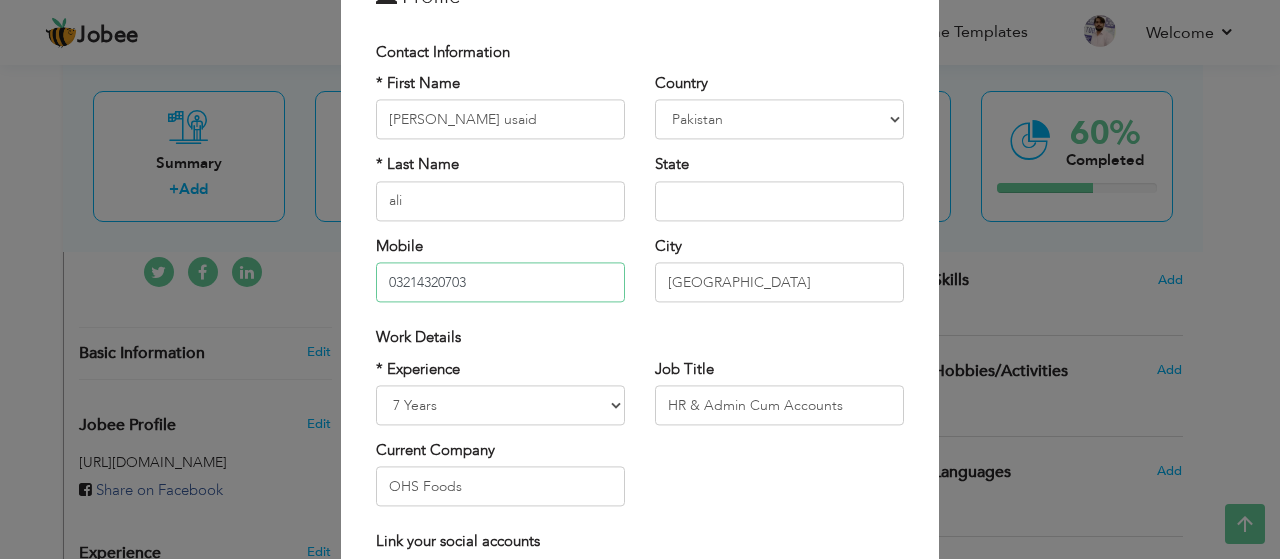 drag, startPoint x: 492, startPoint y: 278, endPoint x: 56, endPoint y: 277, distance: 436.00116 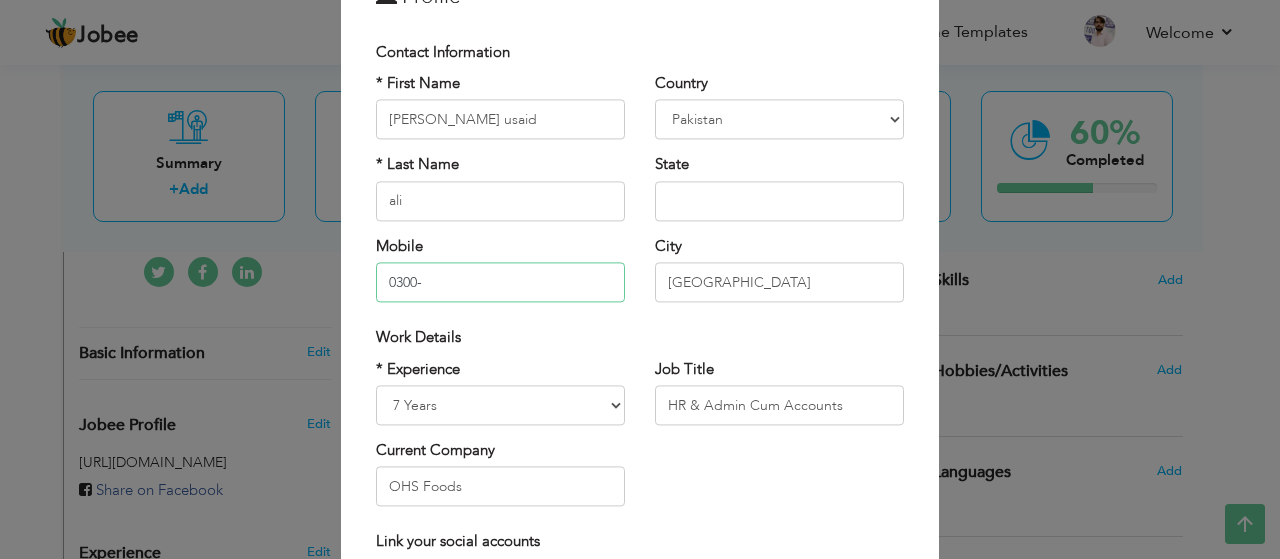 type on "03001188198" 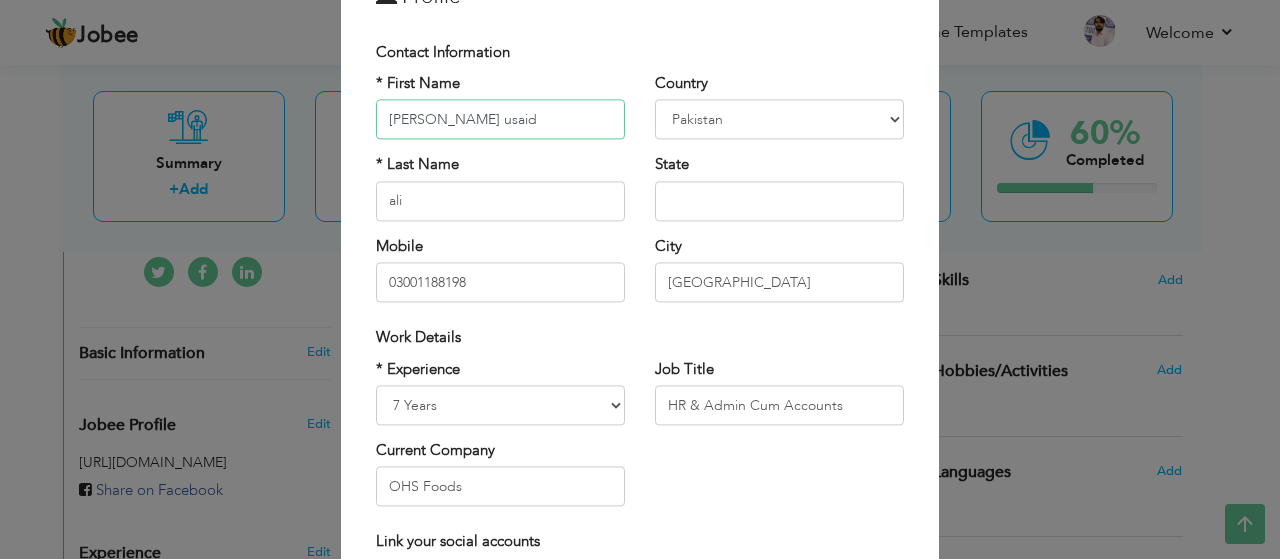 type on "[PERSON_NAME]" 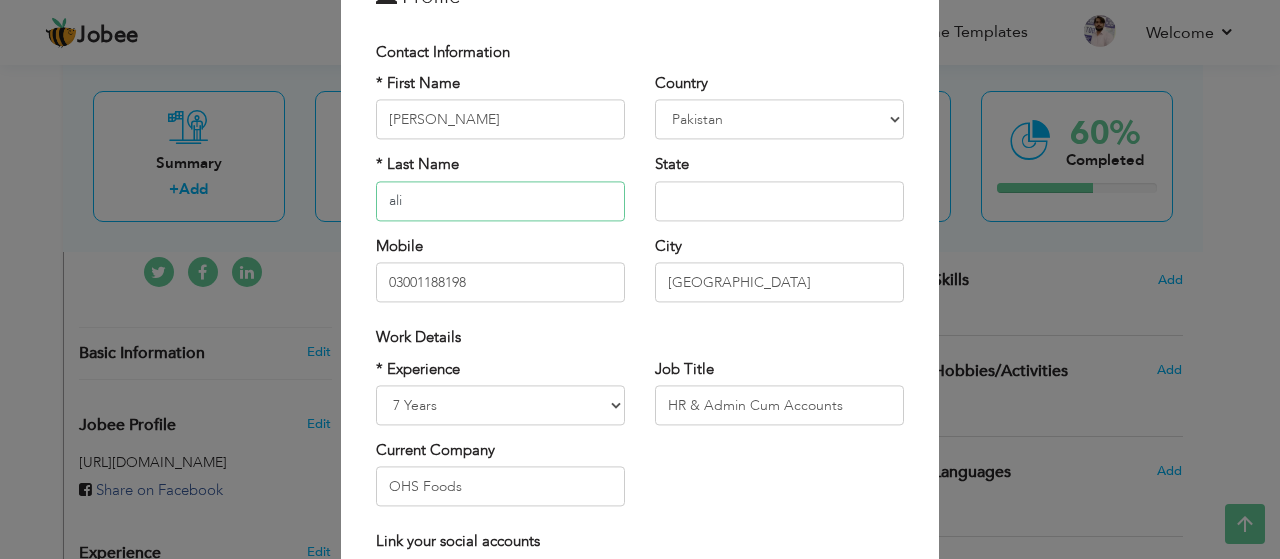 type on "[PERSON_NAME]" 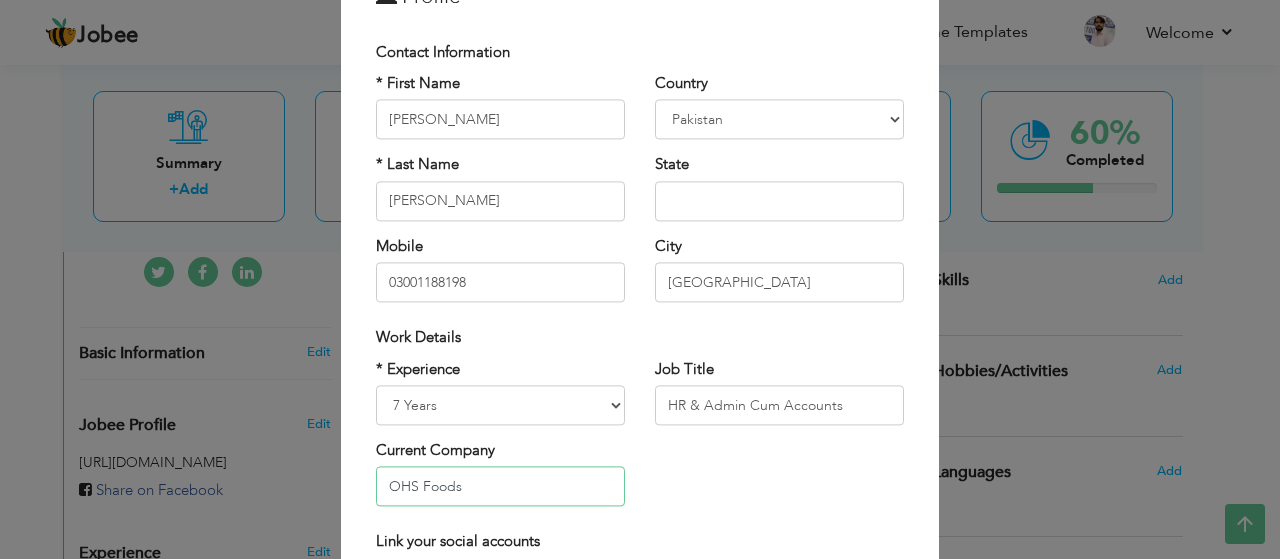 type on "OHS FOODS ( Accounts )" 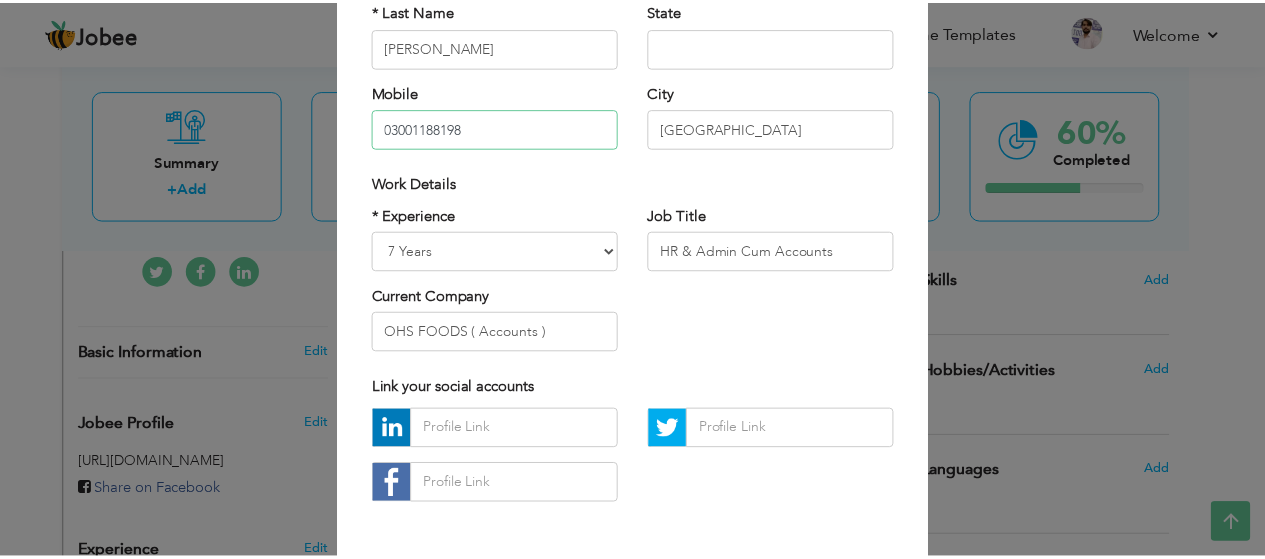 scroll, scrollTop: 334, scrollLeft: 0, axis: vertical 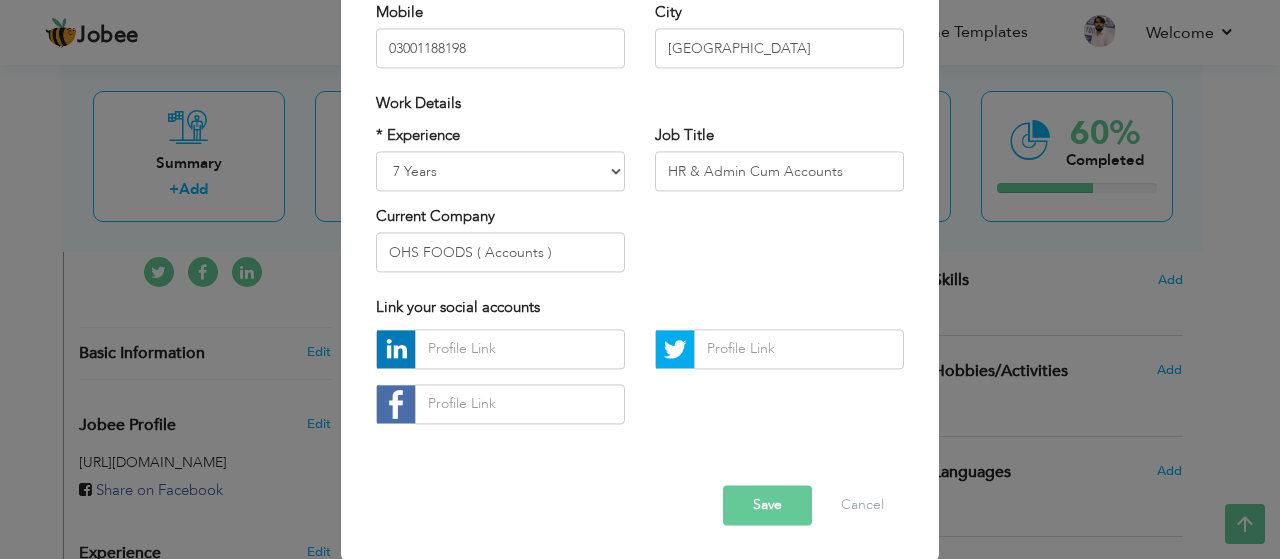 click on "Save" at bounding box center [767, 505] 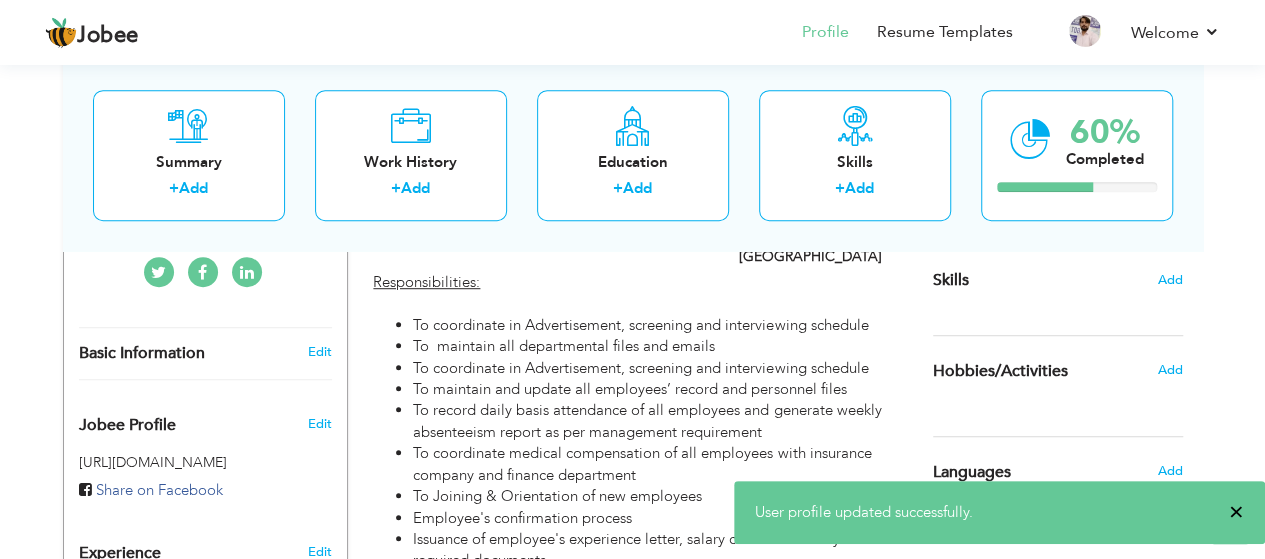 click on "×" at bounding box center (1236, 512) 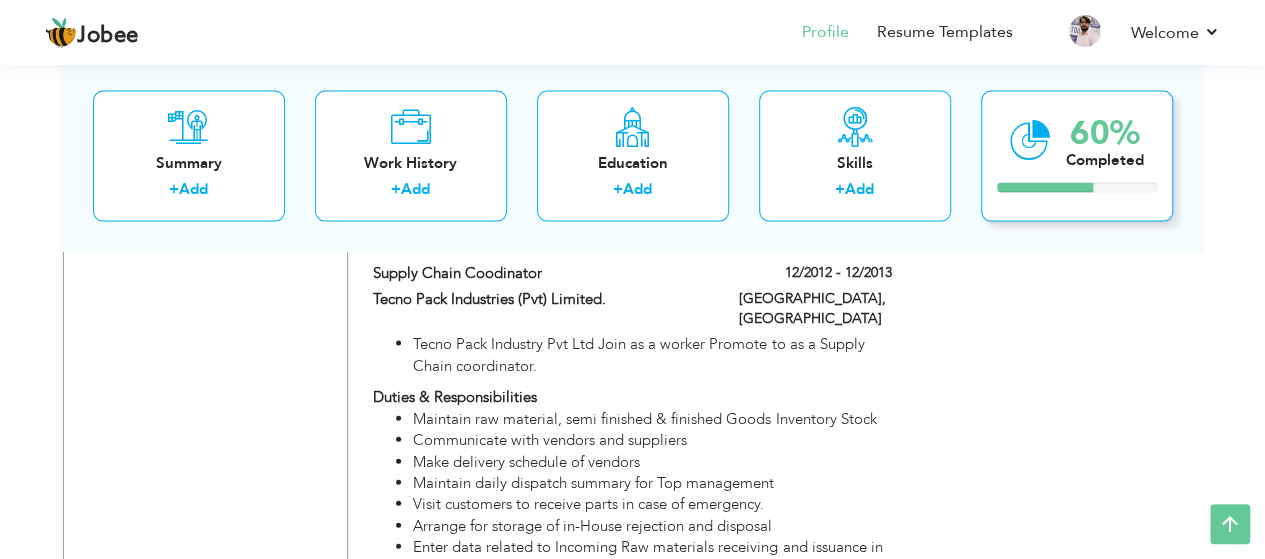 scroll, scrollTop: 2100, scrollLeft: 0, axis: vertical 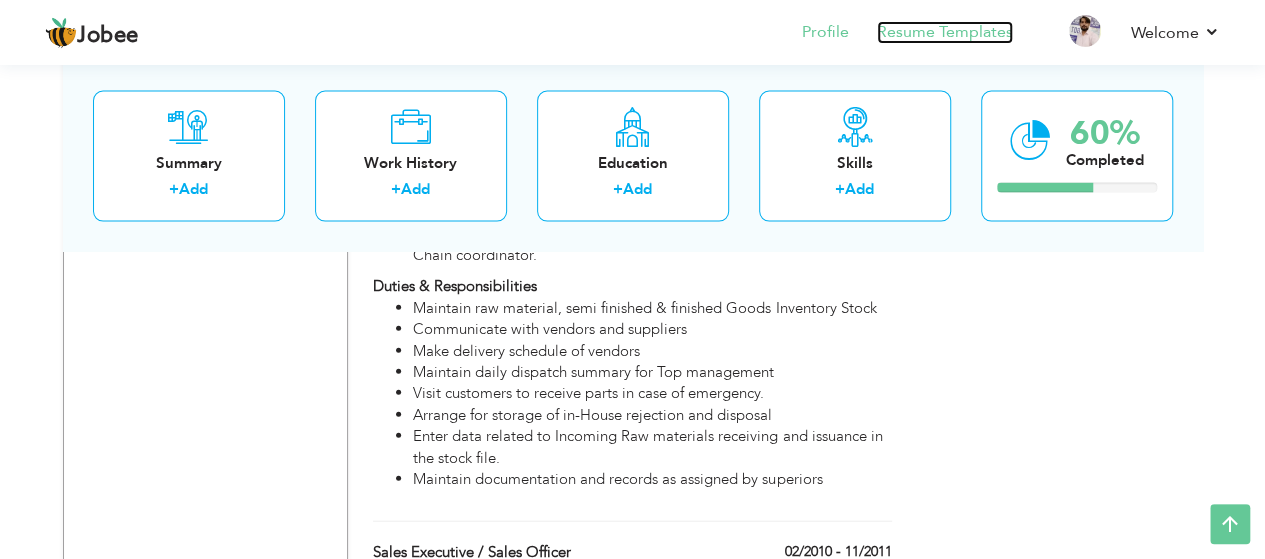 click on "Resume Templates" at bounding box center [945, 32] 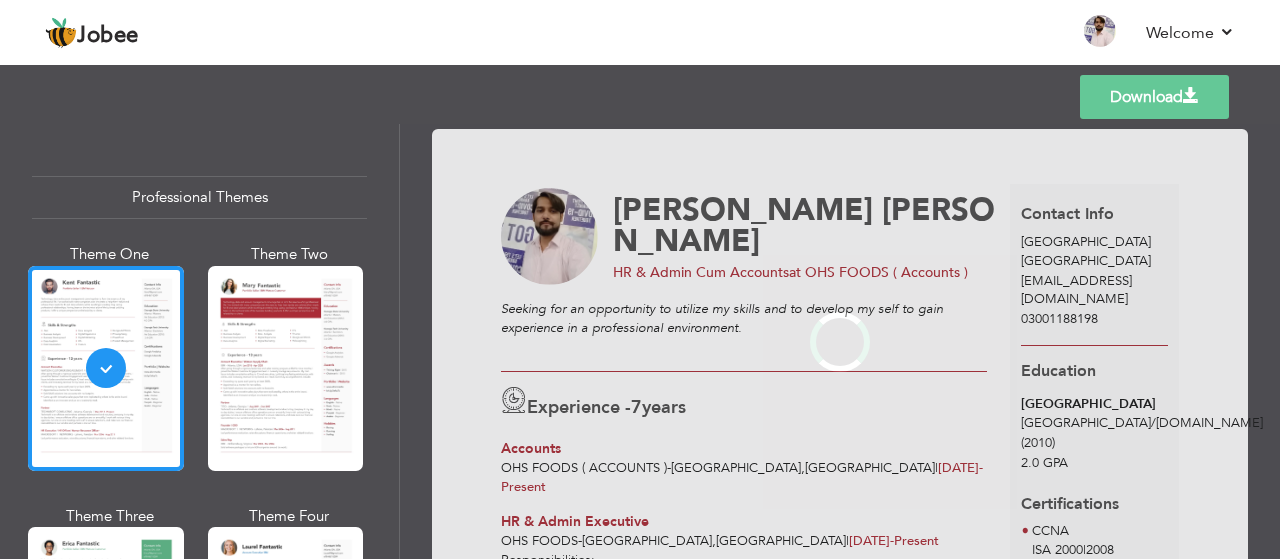 scroll, scrollTop: 0, scrollLeft: 0, axis: both 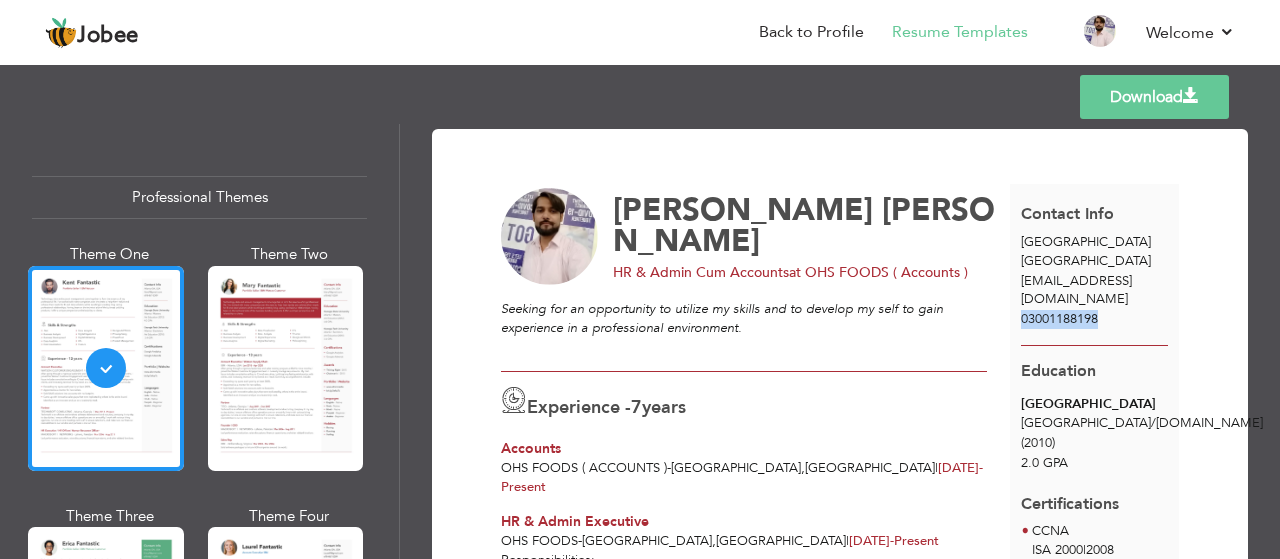 drag, startPoint x: 1097, startPoint y: 317, endPoint x: 1013, endPoint y: 323, distance: 84.21401 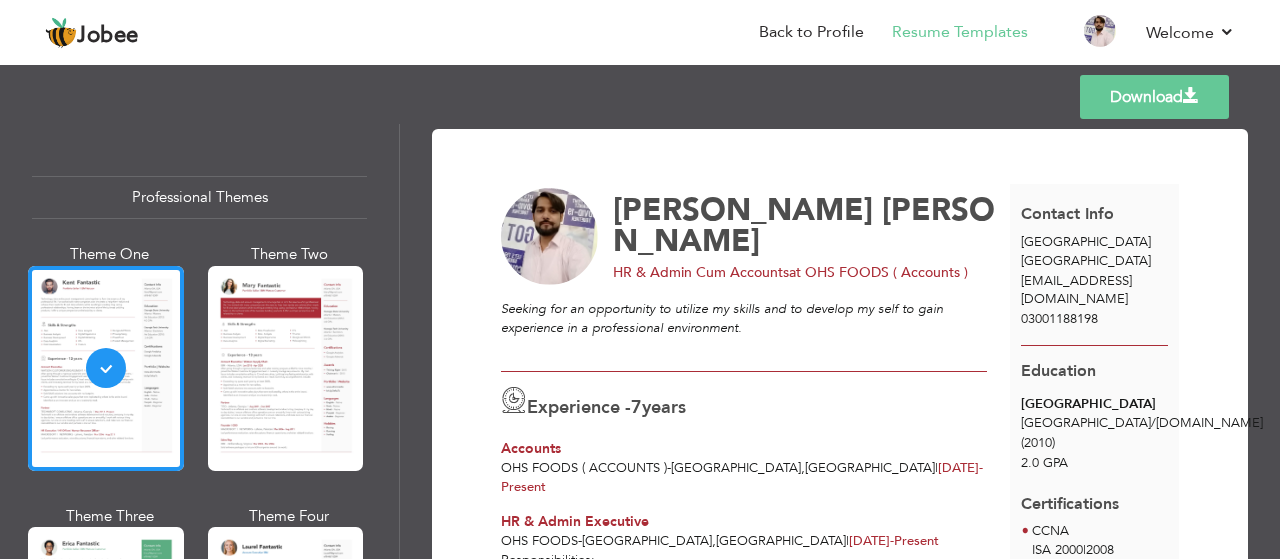 click on "Resume Templates" at bounding box center [946, 34] 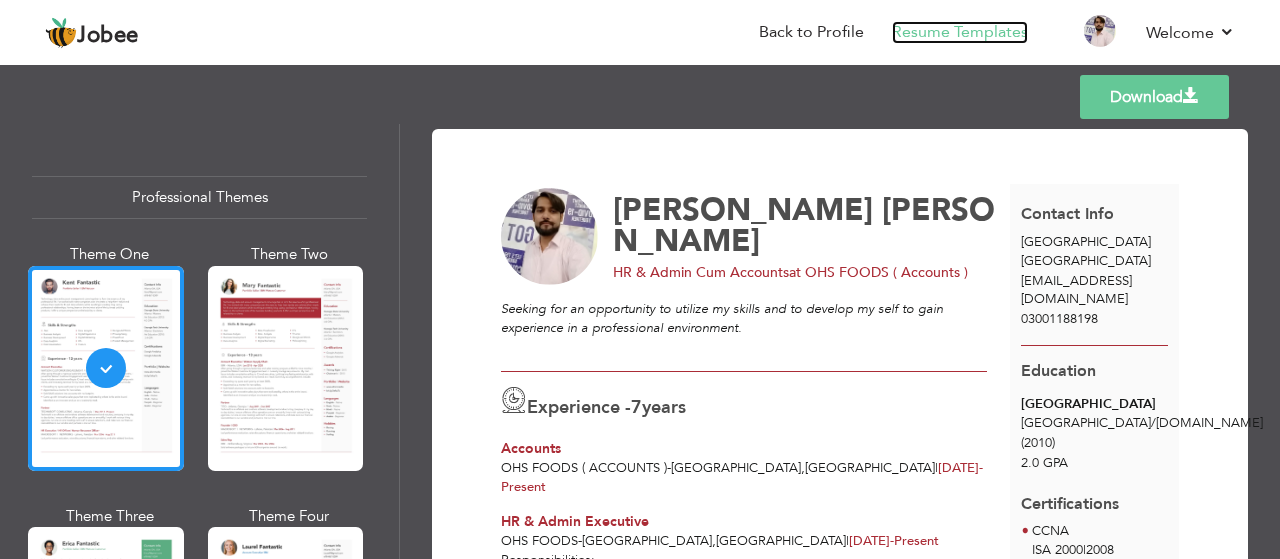 click on "Resume Templates" at bounding box center (960, 32) 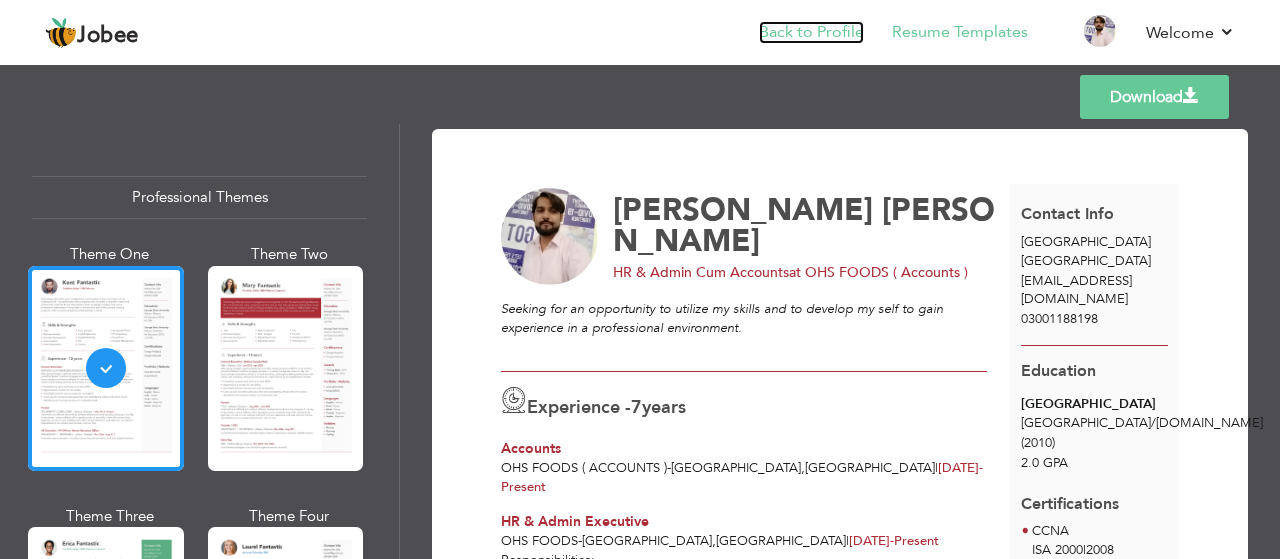 click on "Back to Profile" at bounding box center [811, 32] 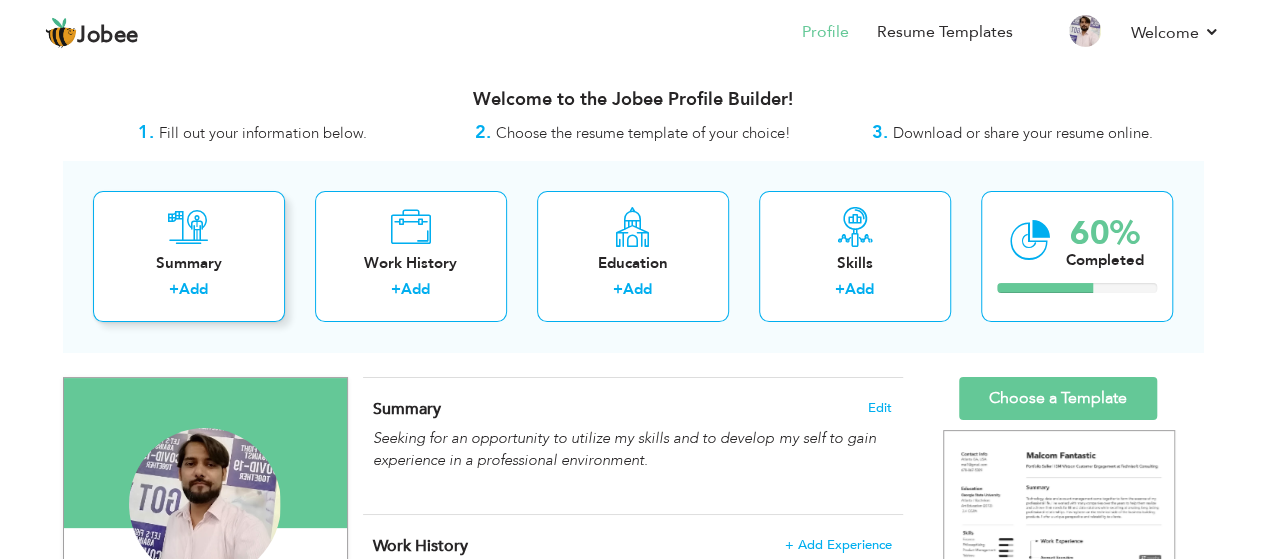 scroll, scrollTop: 0, scrollLeft: 0, axis: both 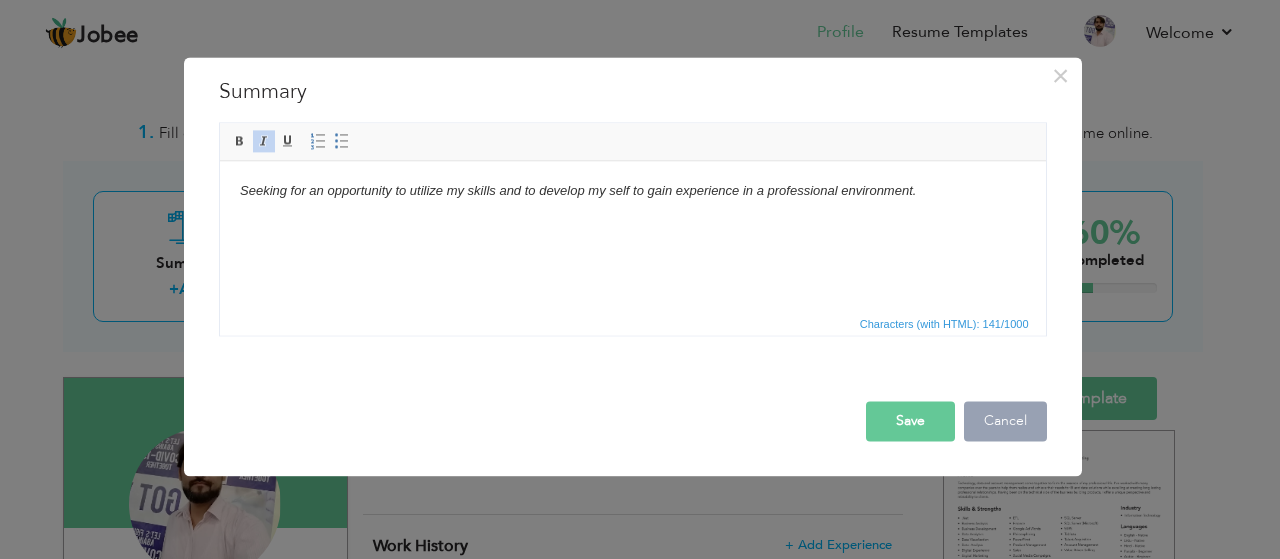 click on "Cancel" at bounding box center [1005, 421] 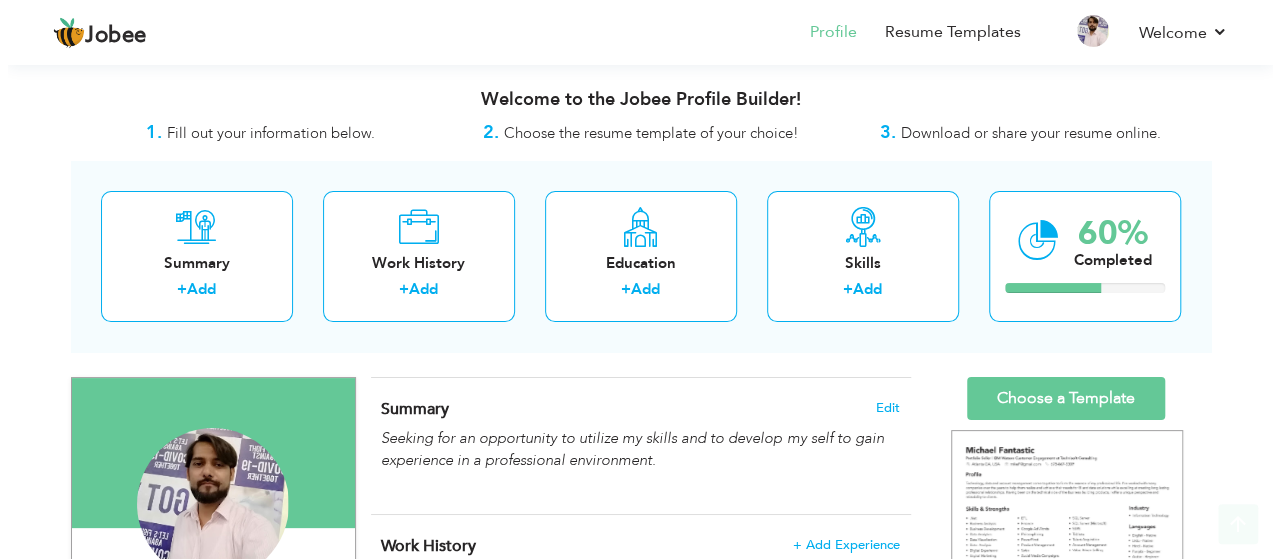 scroll, scrollTop: 500, scrollLeft: 0, axis: vertical 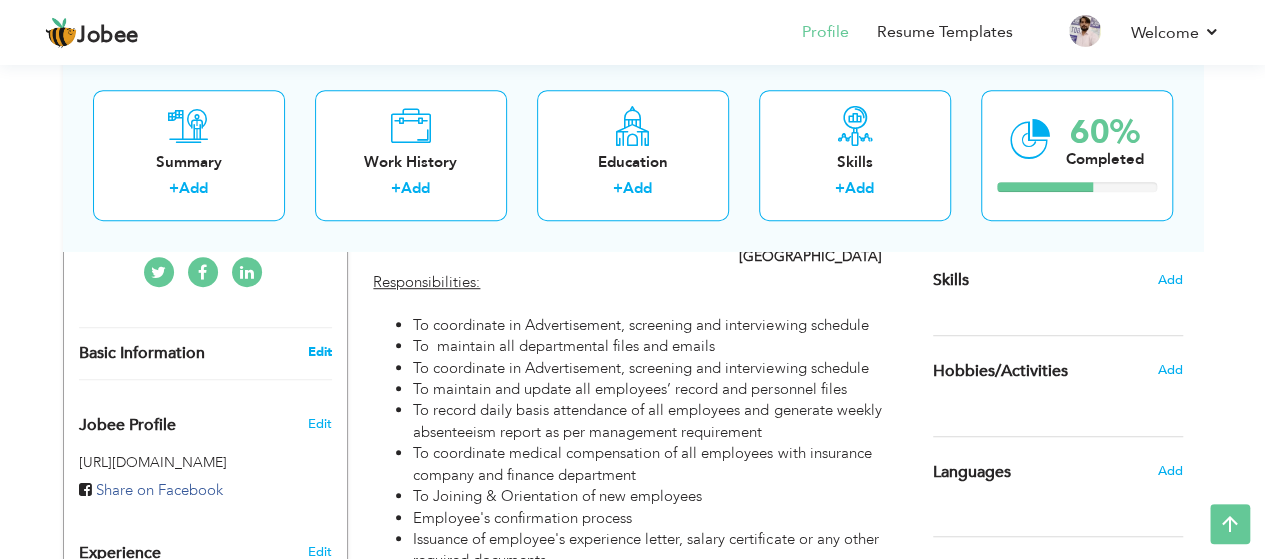 click on "Edit" at bounding box center (319, 352) 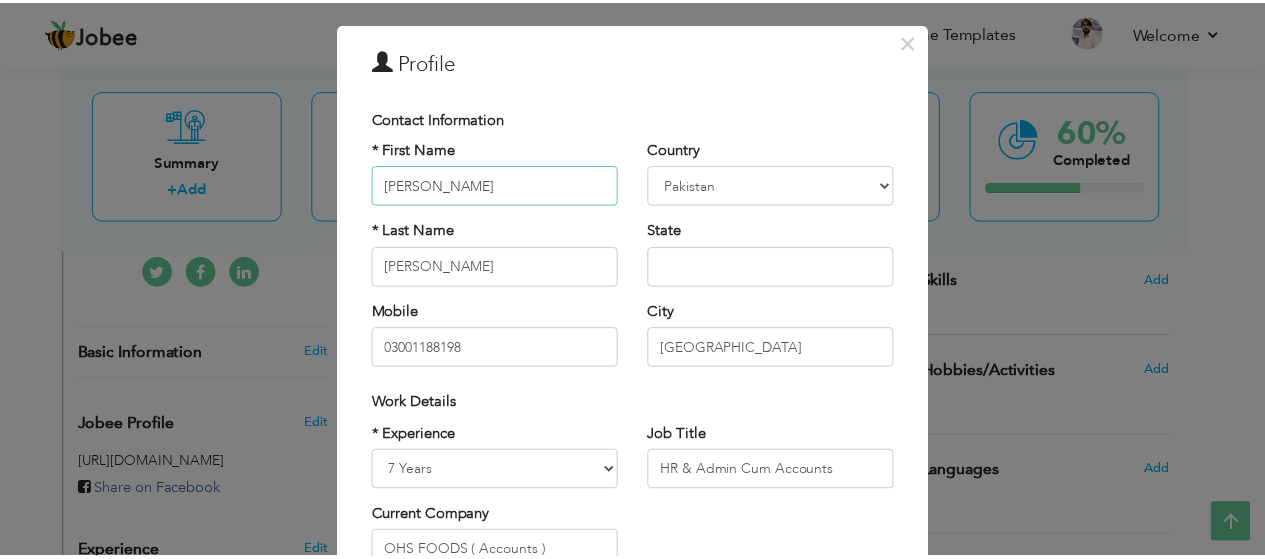 scroll, scrollTop: 0, scrollLeft: 0, axis: both 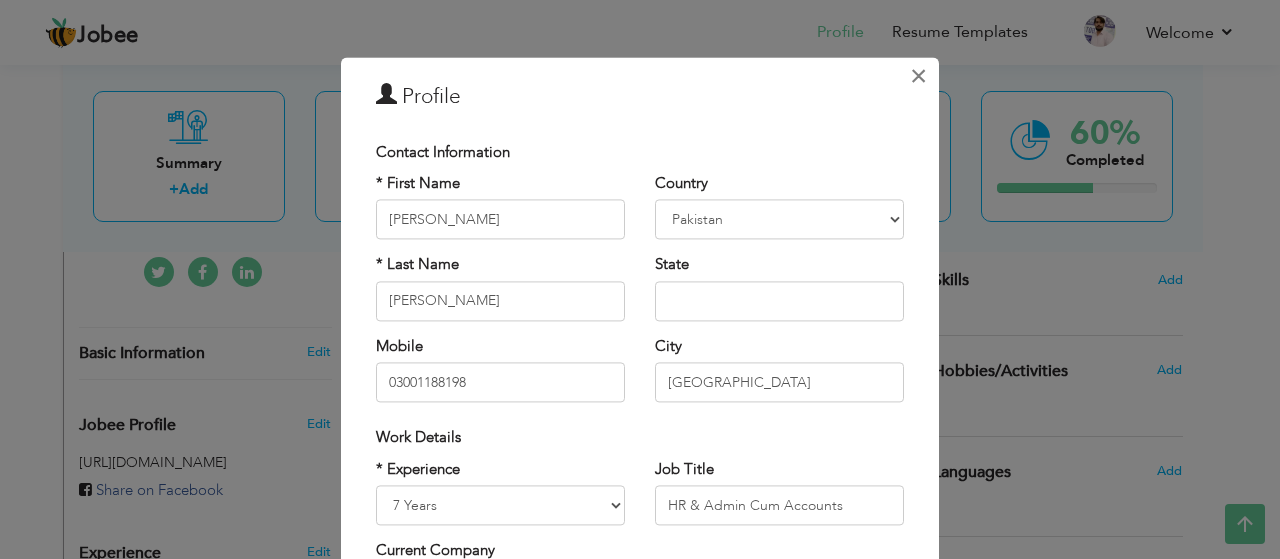 click on "×" at bounding box center [918, 76] 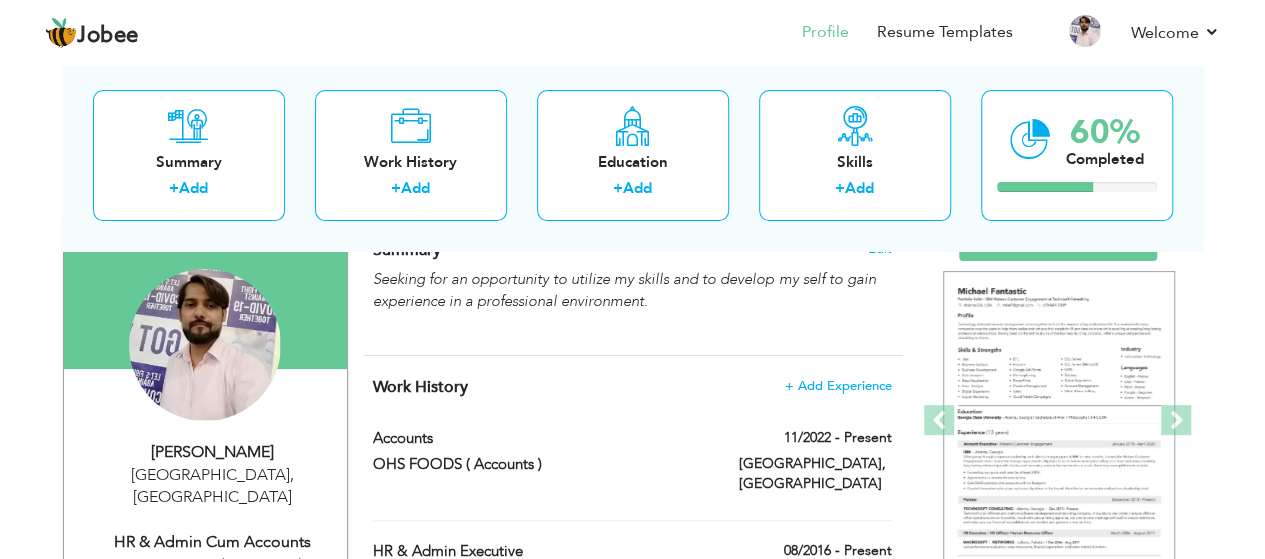 scroll, scrollTop: 300, scrollLeft: 0, axis: vertical 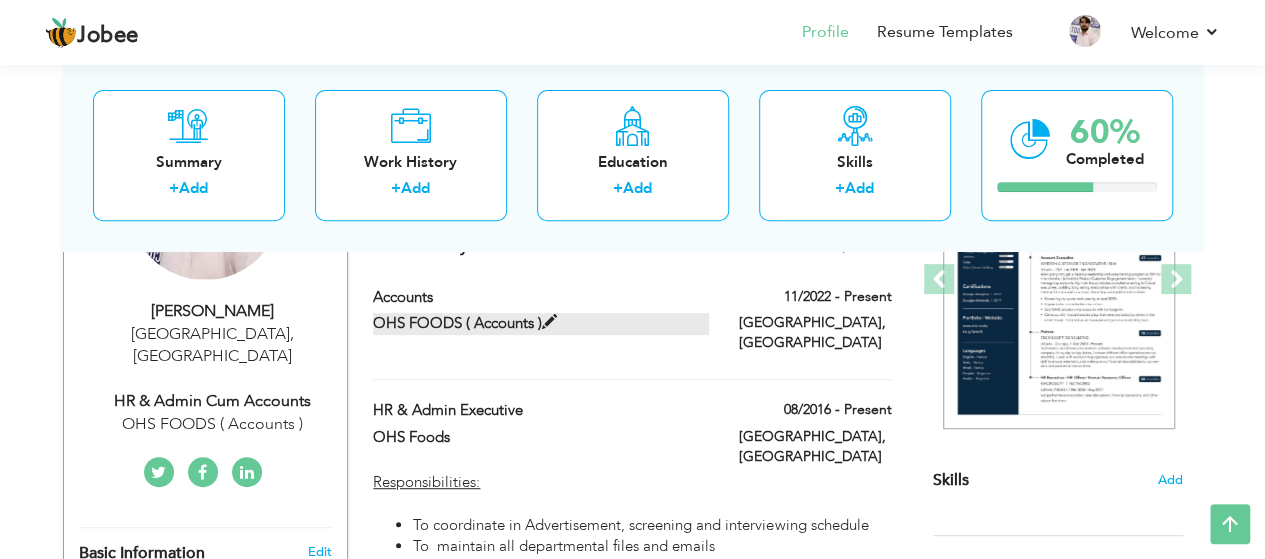 click at bounding box center (549, 322) 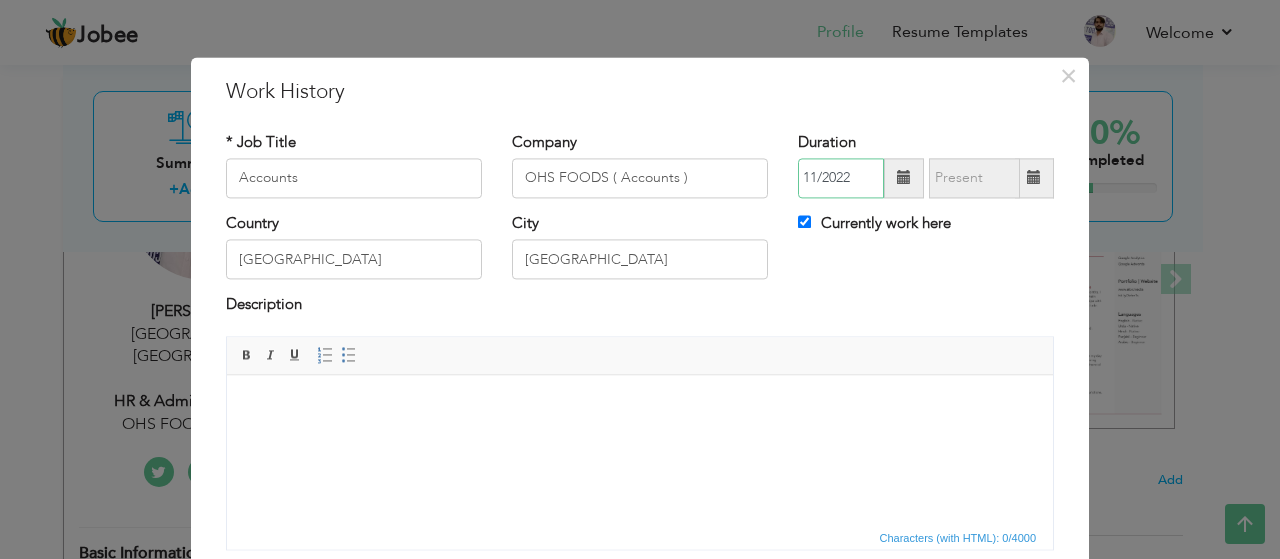 click on "11/2022" at bounding box center (841, 178) 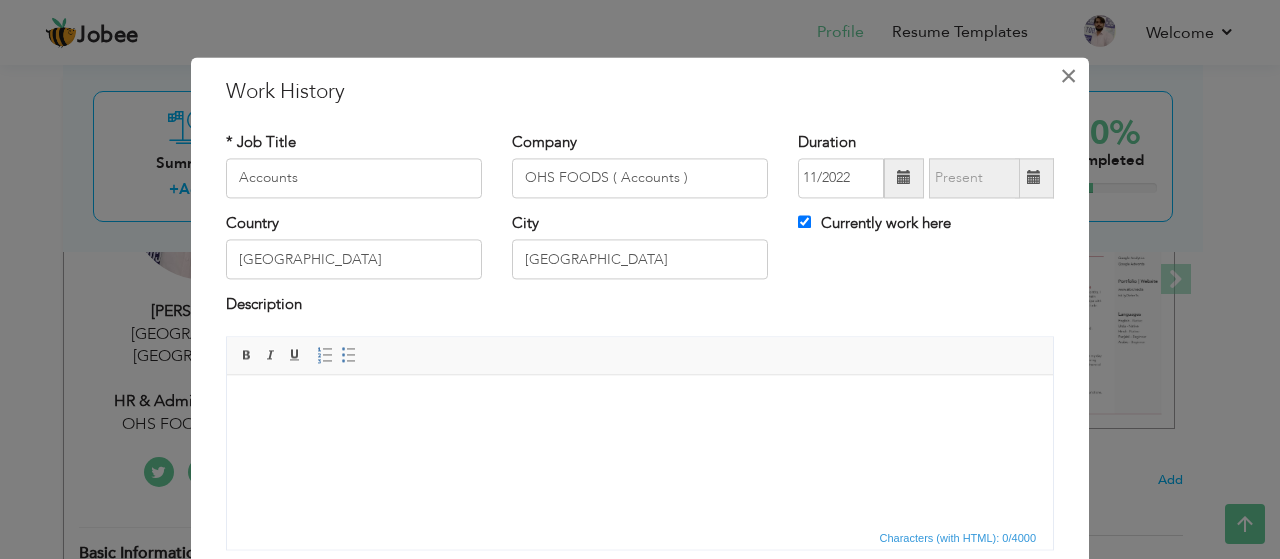 click on "×" at bounding box center (1068, 76) 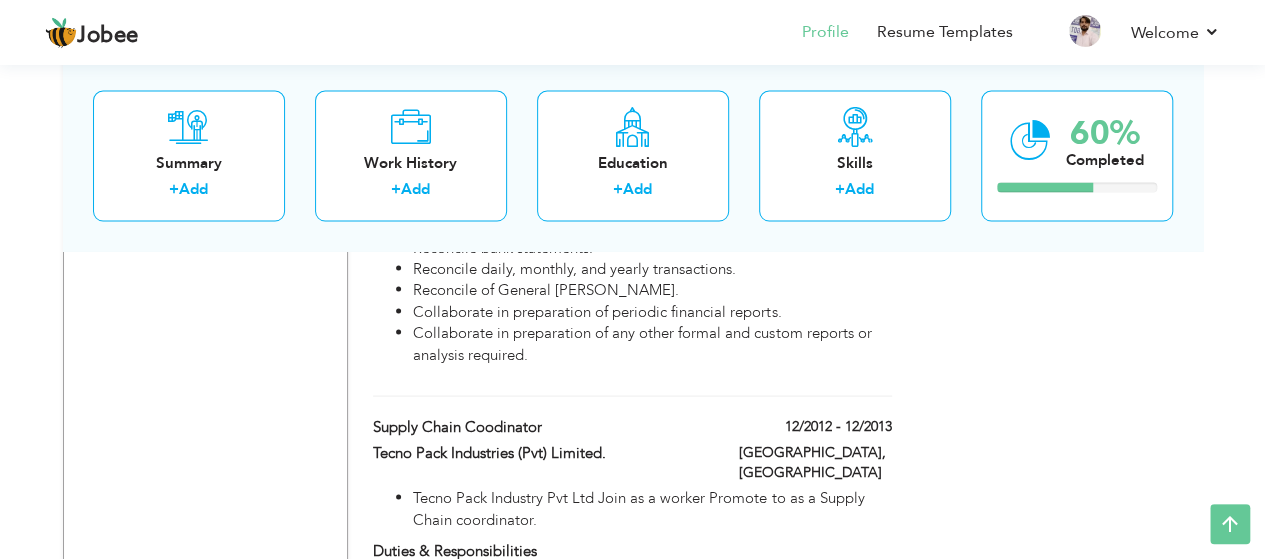 scroll, scrollTop: 1900, scrollLeft: 0, axis: vertical 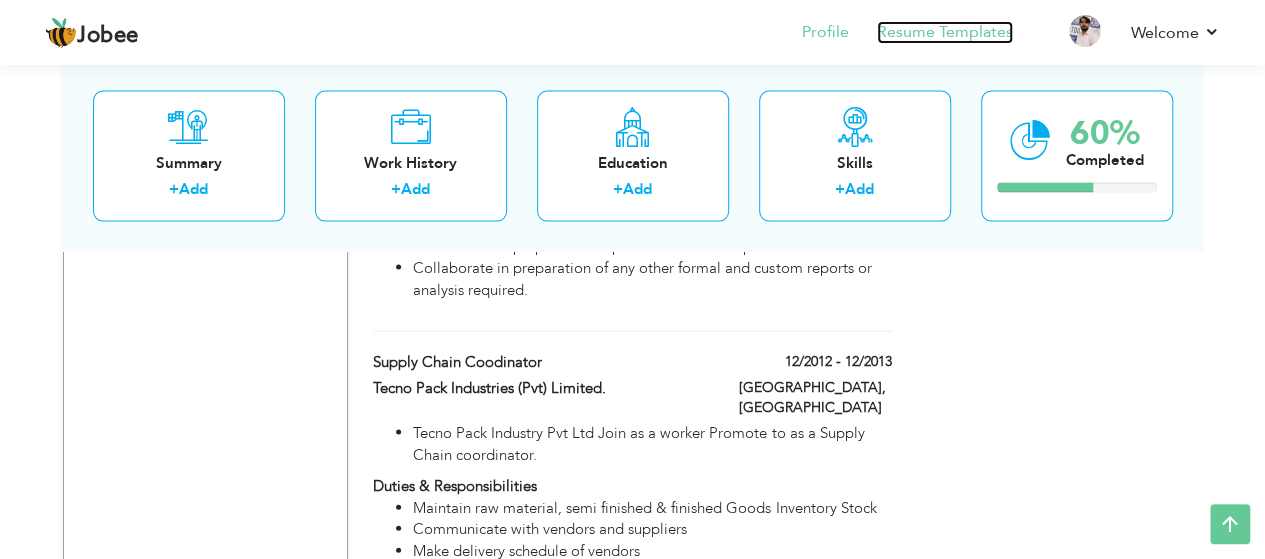 click on "Resume Templates" at bounding box center (945, 32) 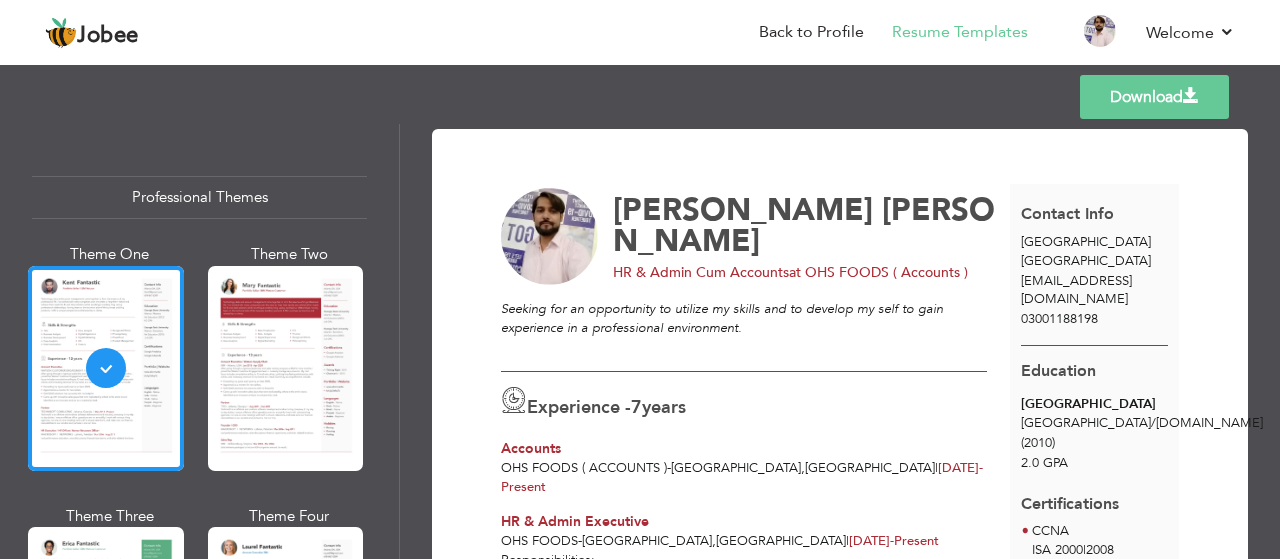scroll, scrollTop: 0, scrollLeft: 0, axis: both 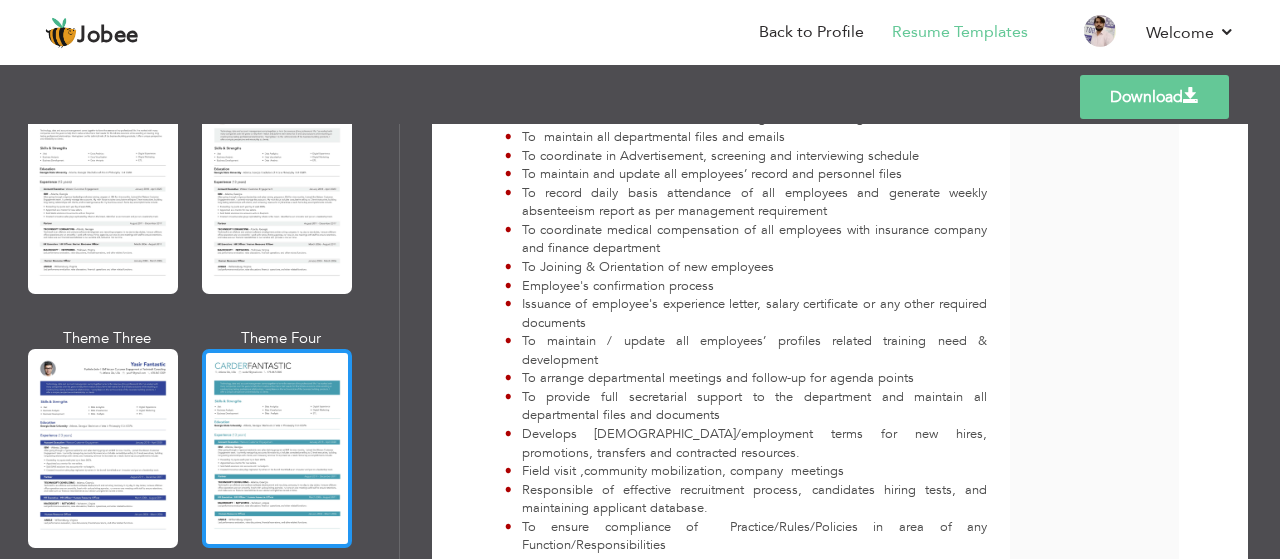 click at bounding box center (277, 448) 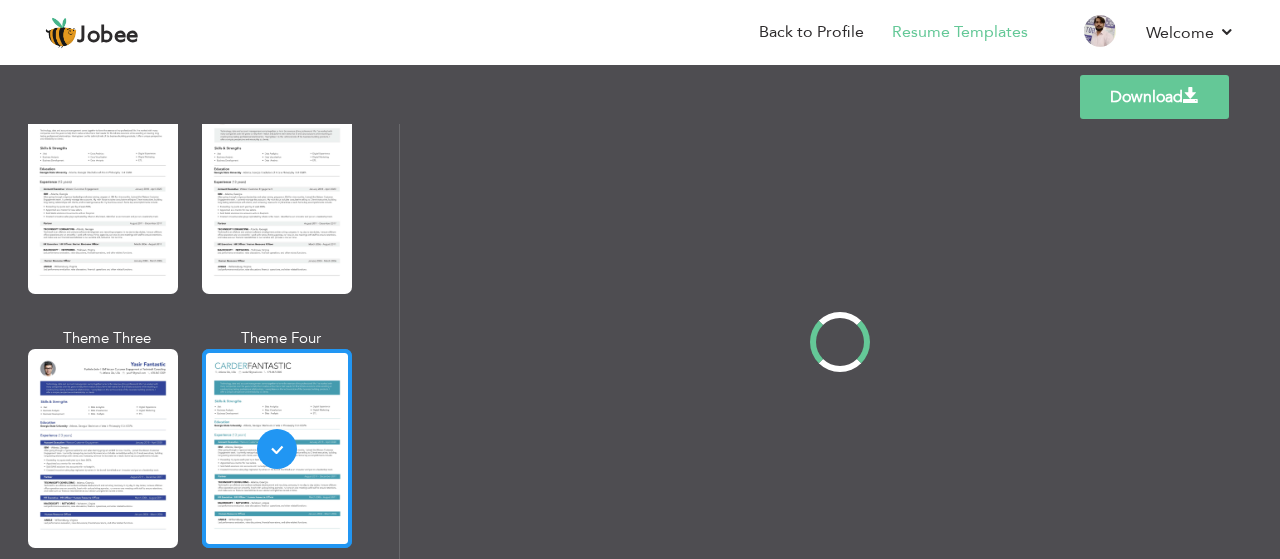scroll, scrollTop: 0, scrollLeft: 0, axis: both 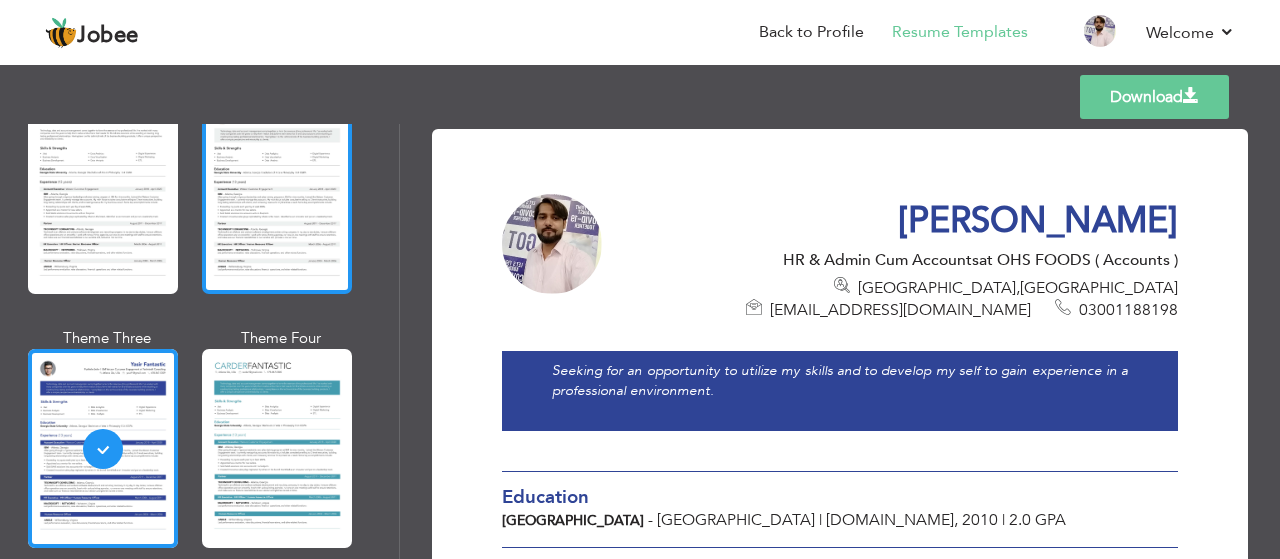click at bounding box center [277, 195] 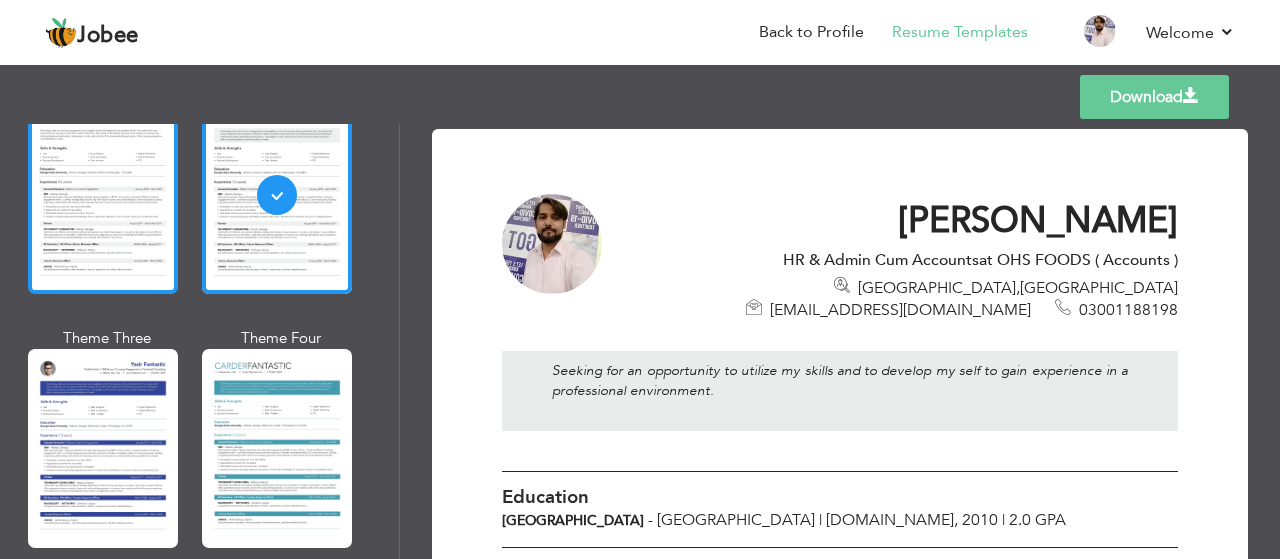 click at bounding box center [103, 195] 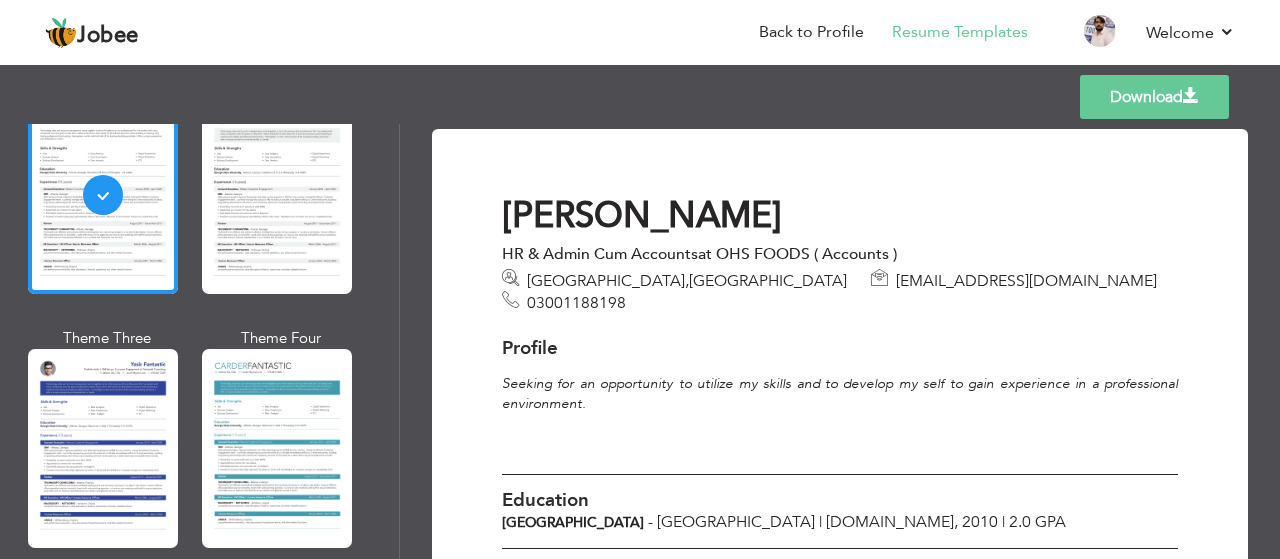 scroll, scrollTop: 3342, scrollLeft: 0, axis: vertical 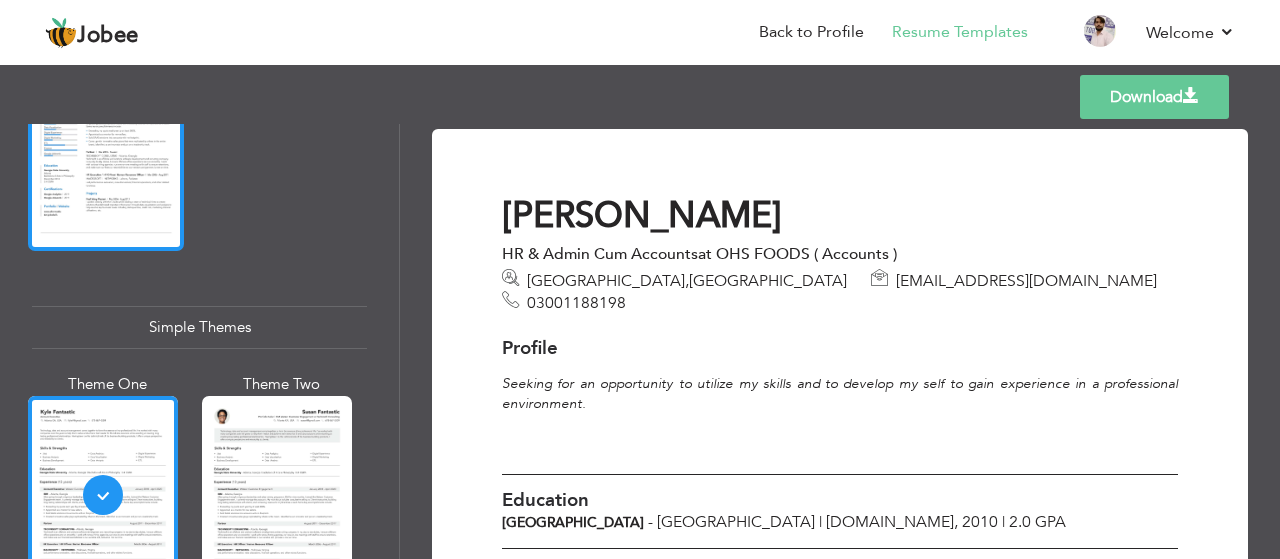 click at bounding box center [106, 148] 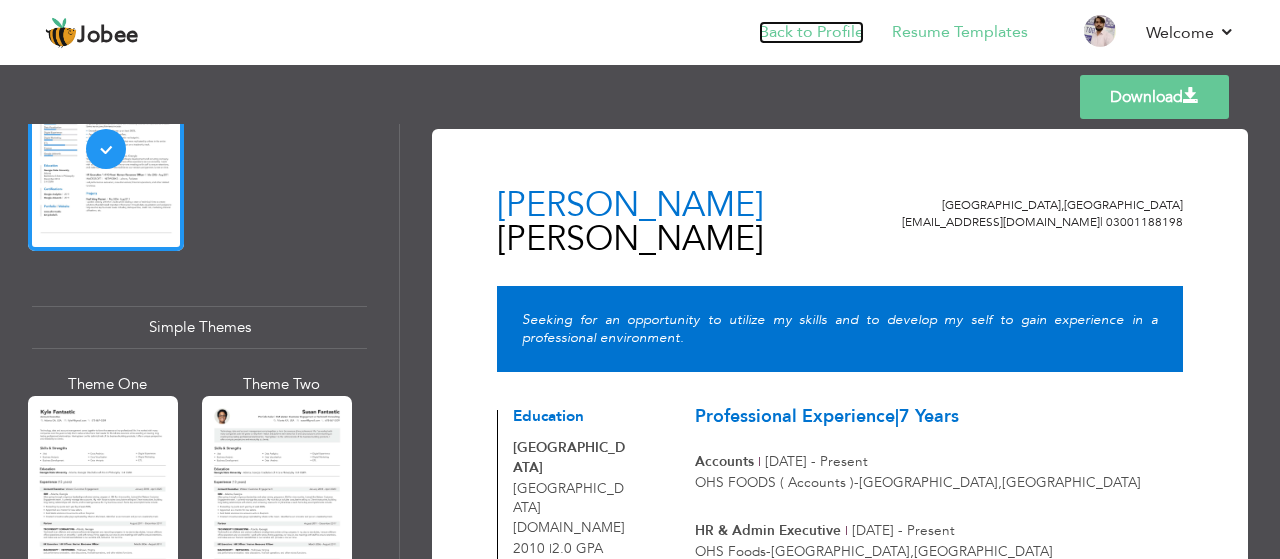 click on "Back to Profile" at bounding box center (811, 32) 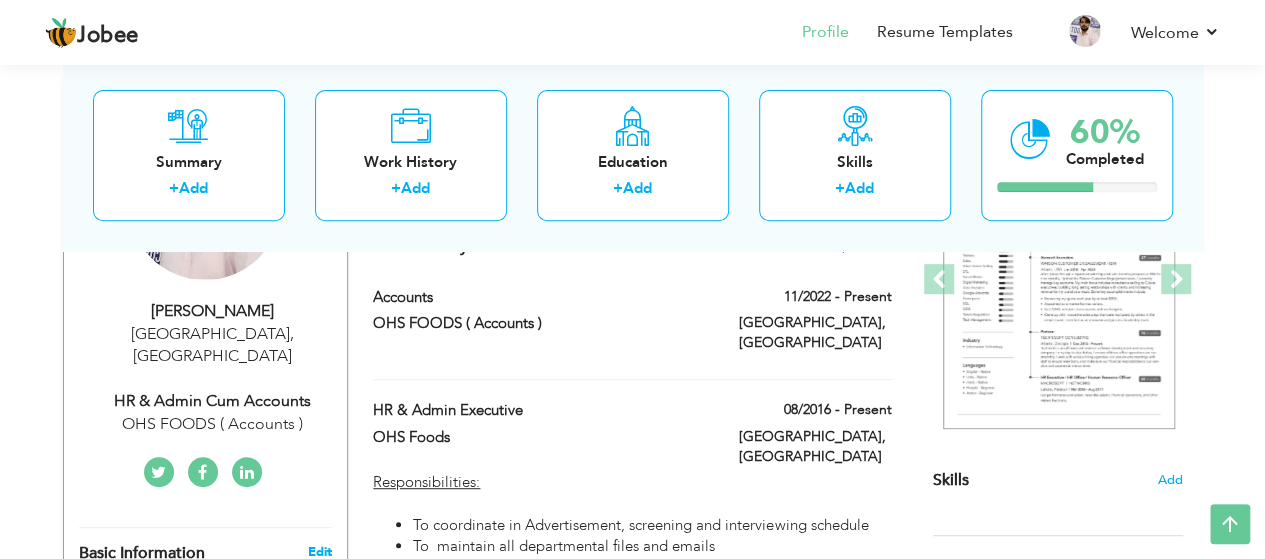 scroll, scrollTop: 0, scrollLeft: 0, axis: both 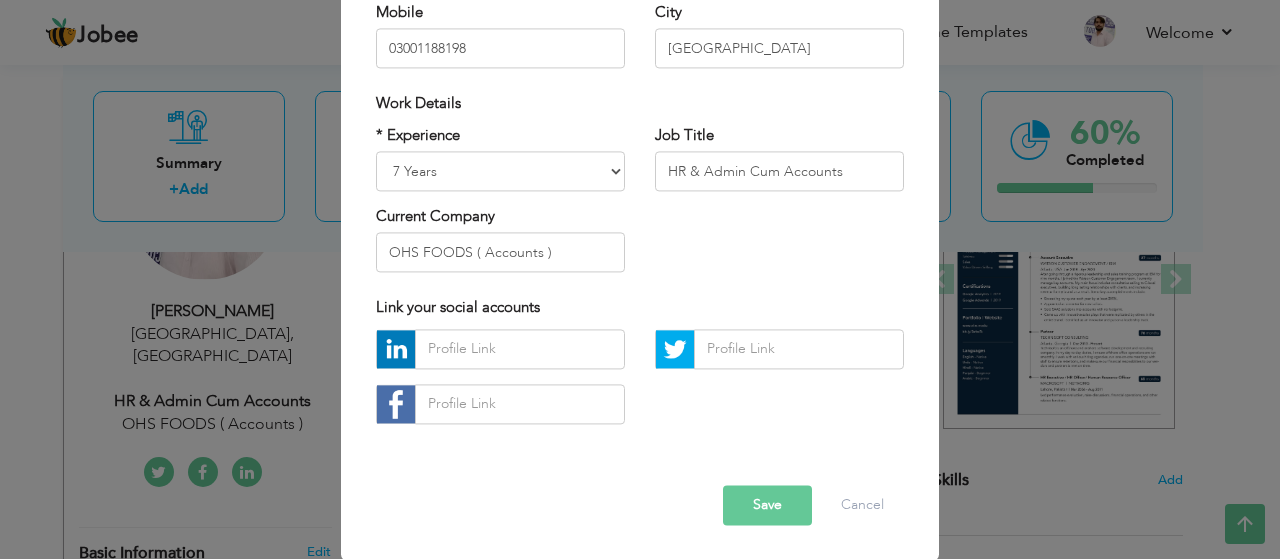 type on "[PERSON_NAME]" 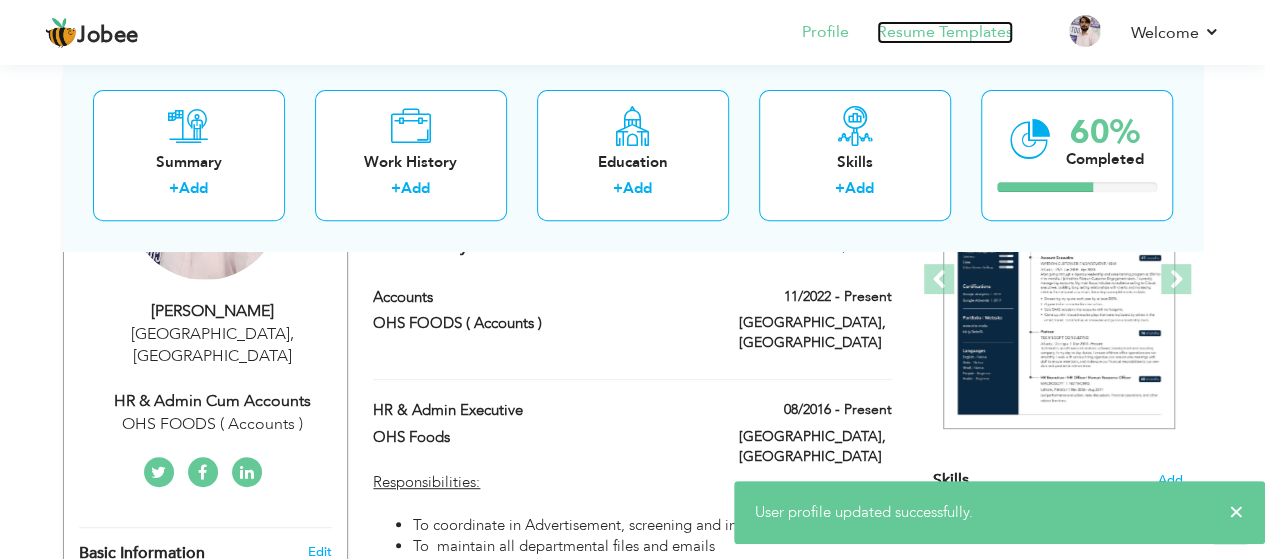 click on "Resume Templates" at bounding box center [945, 32] 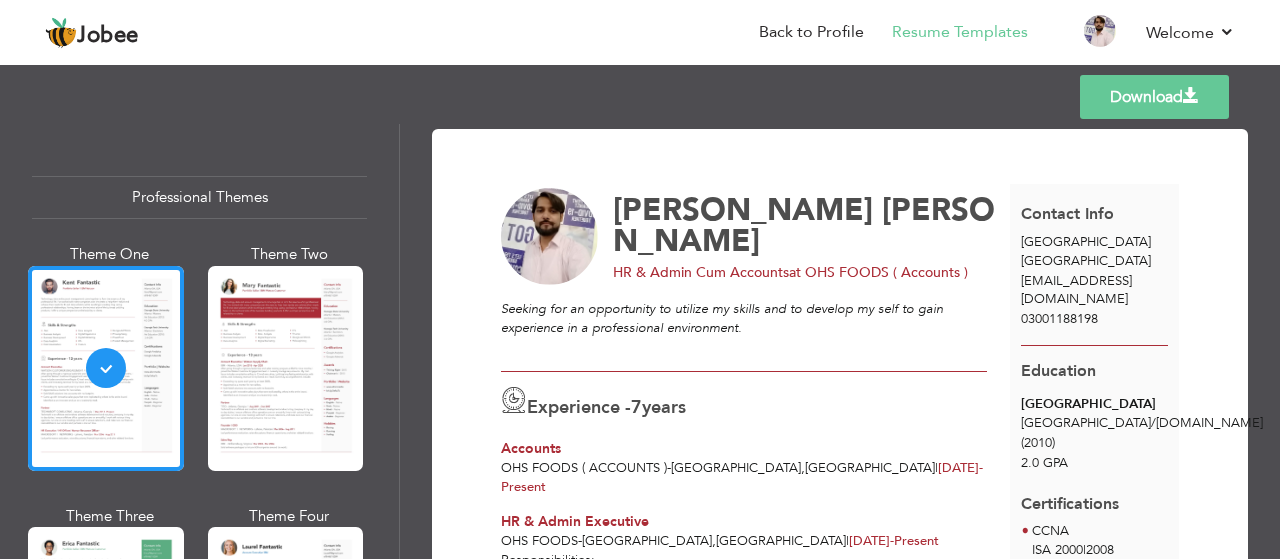 scroll, scrollTop: 0, scrollLeft: 0, axis: both 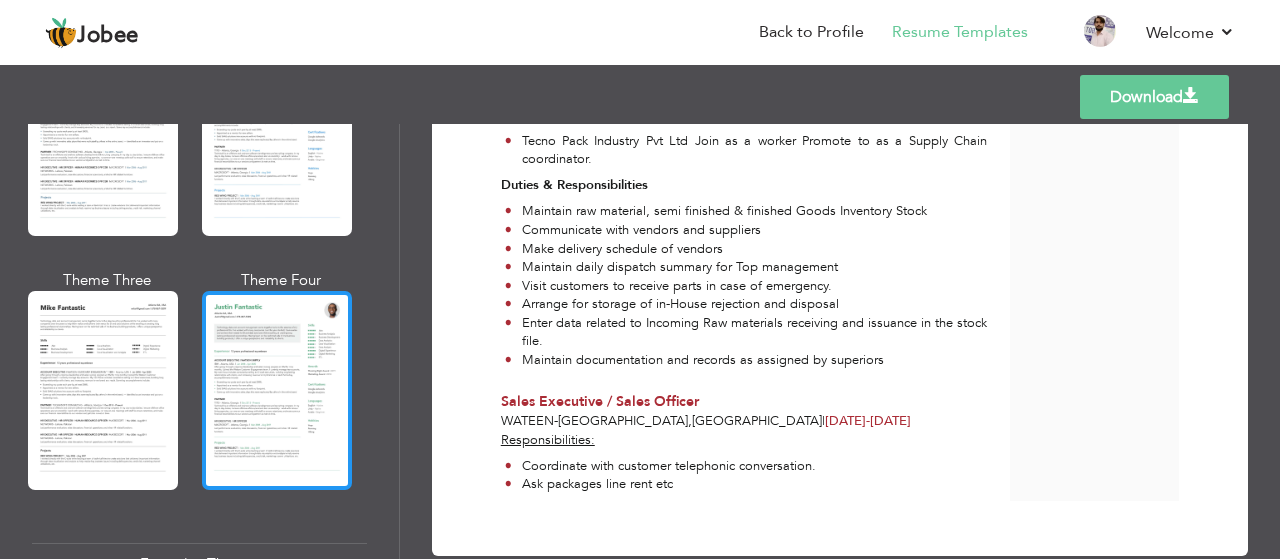 click at bounding box center (277, 390) 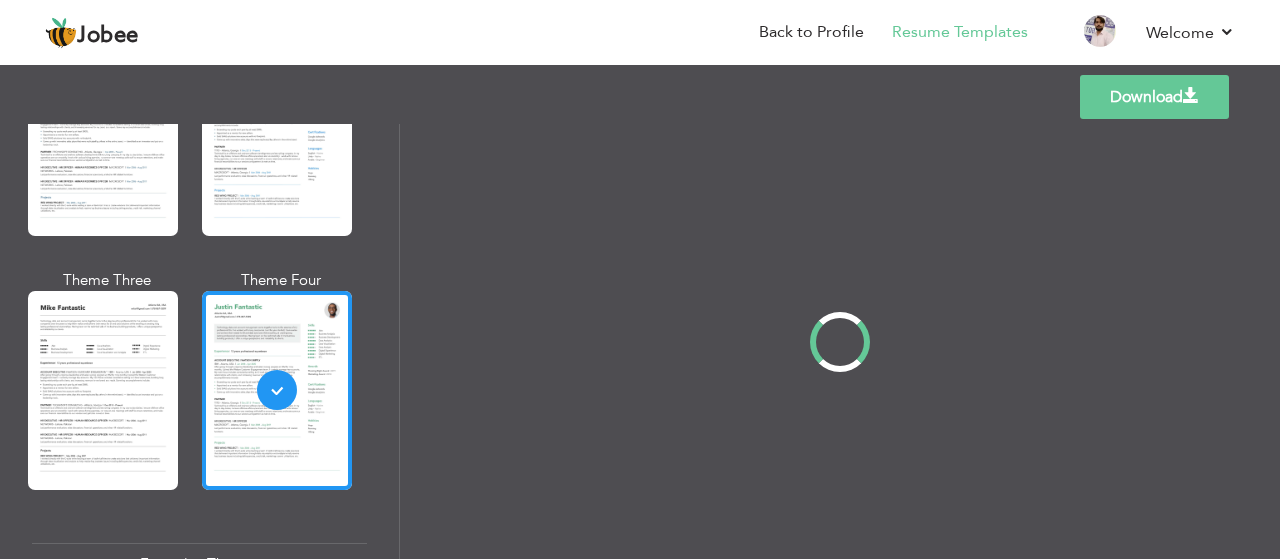 scroll, scrollTop: 0, scrollLeft: 0, axis: both 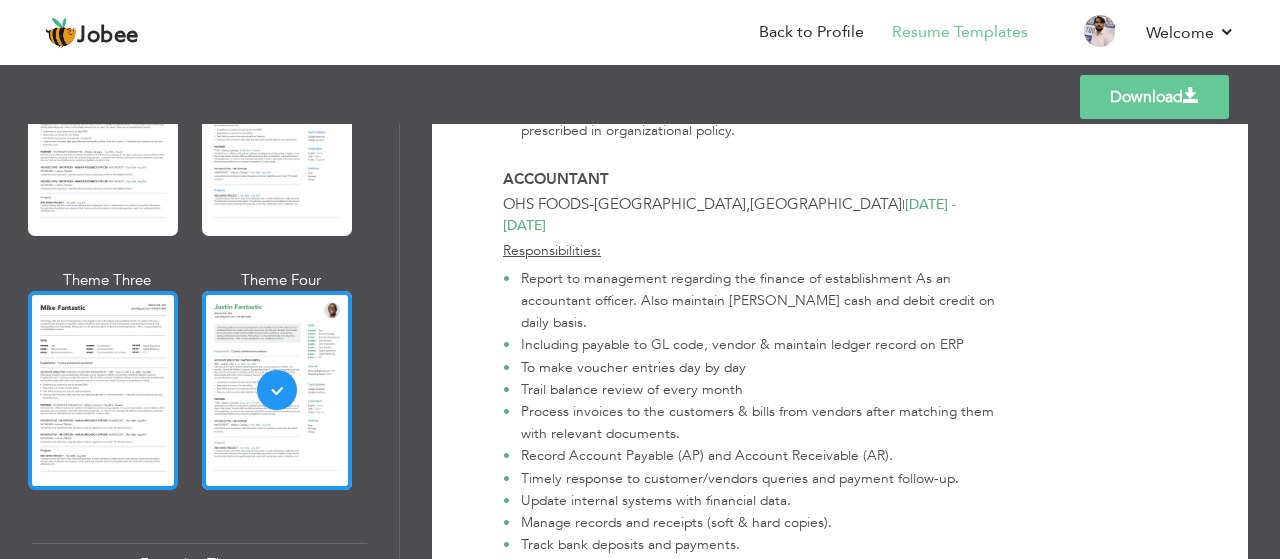 click at bounding box center (103, 390) 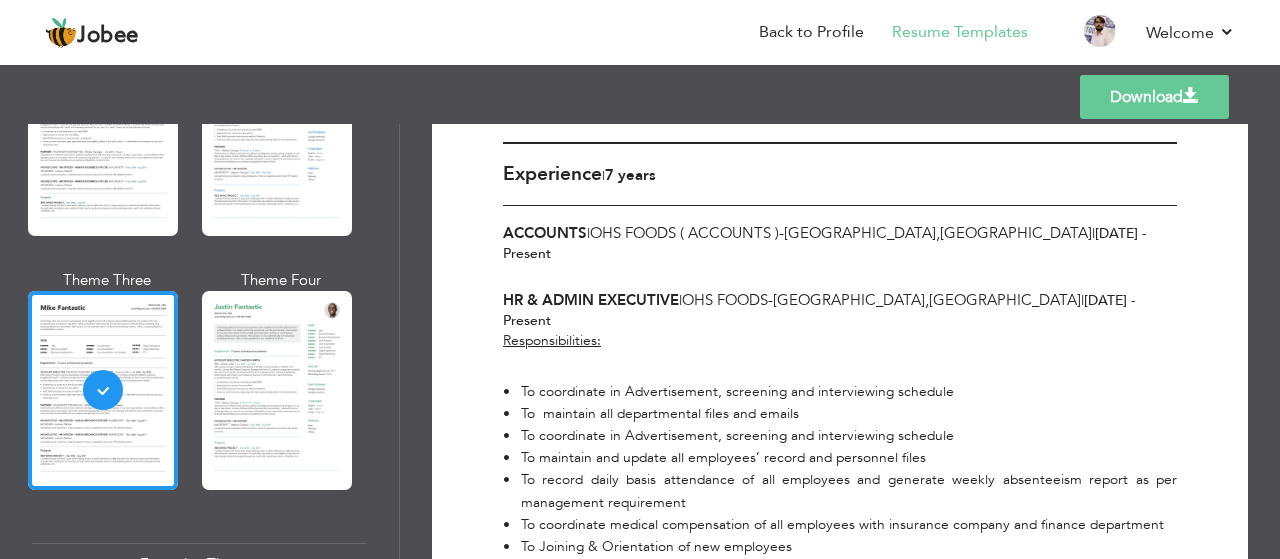 scroll, scrollTop: 0, scrollLeft: 0, axis: both 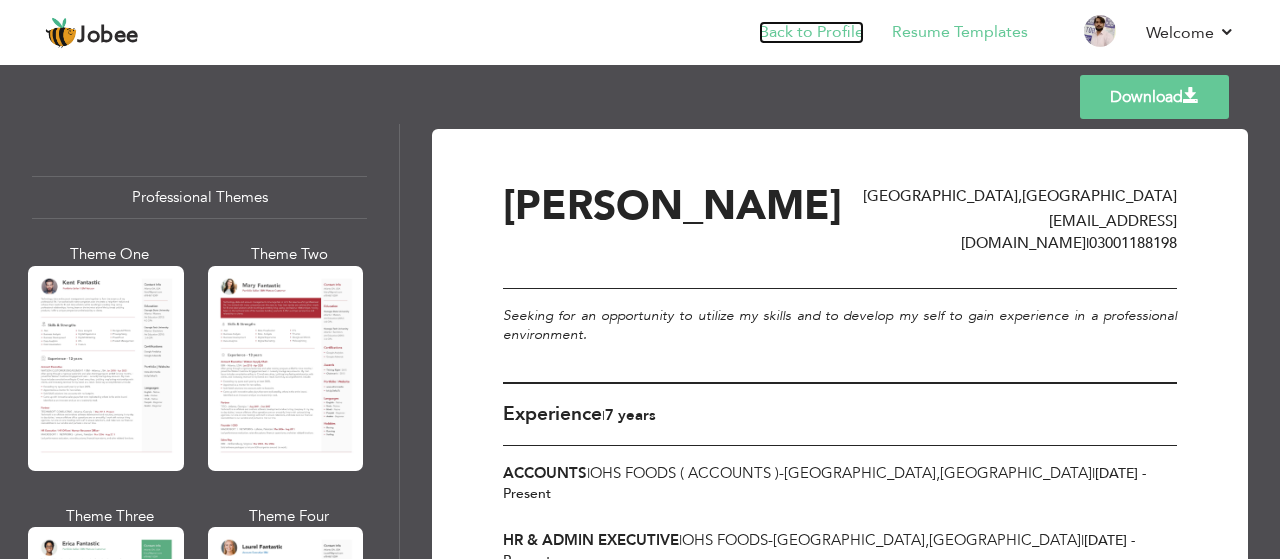click on "Back to Profile" at bounding box center (811, 32) 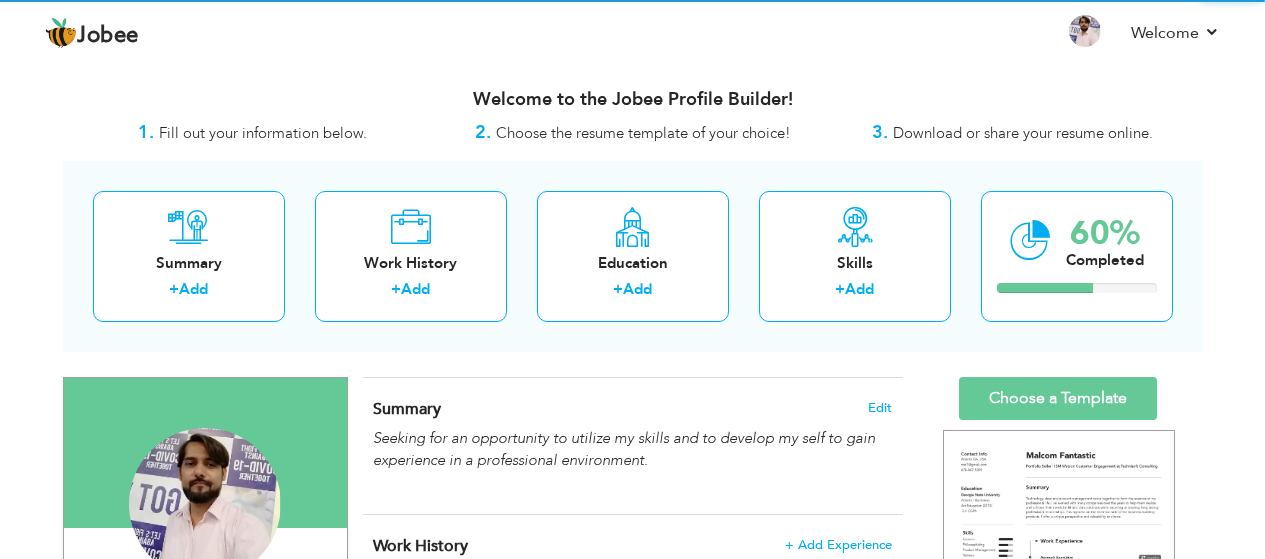 scroll, scrollTop: 0, scrollLeft: 0, axis: both 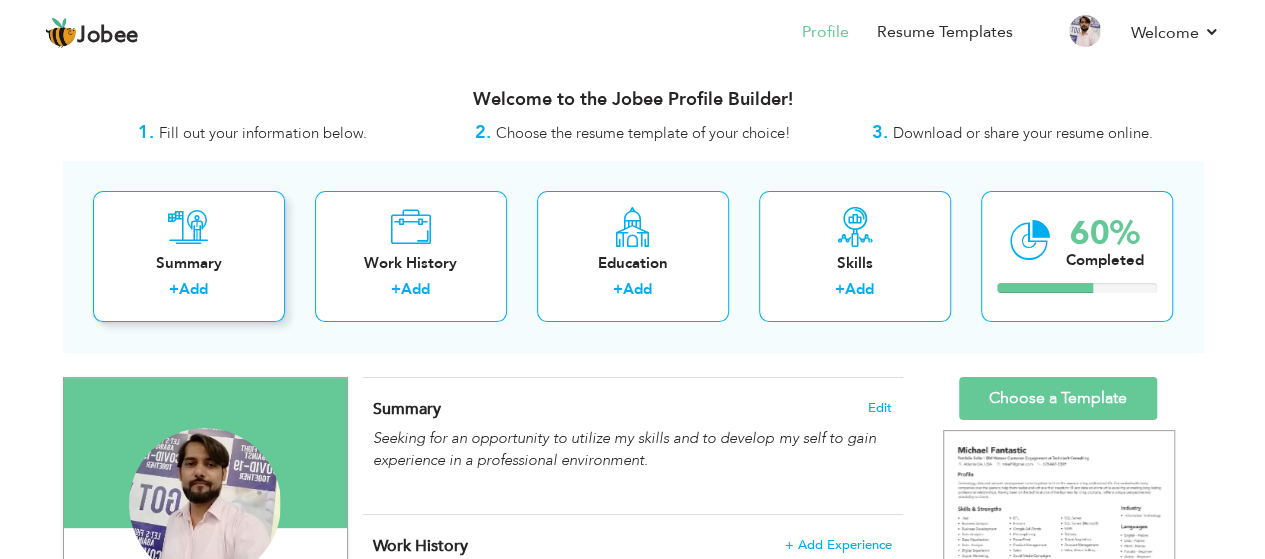 click on "Summary" at bounding box center (189, 263) 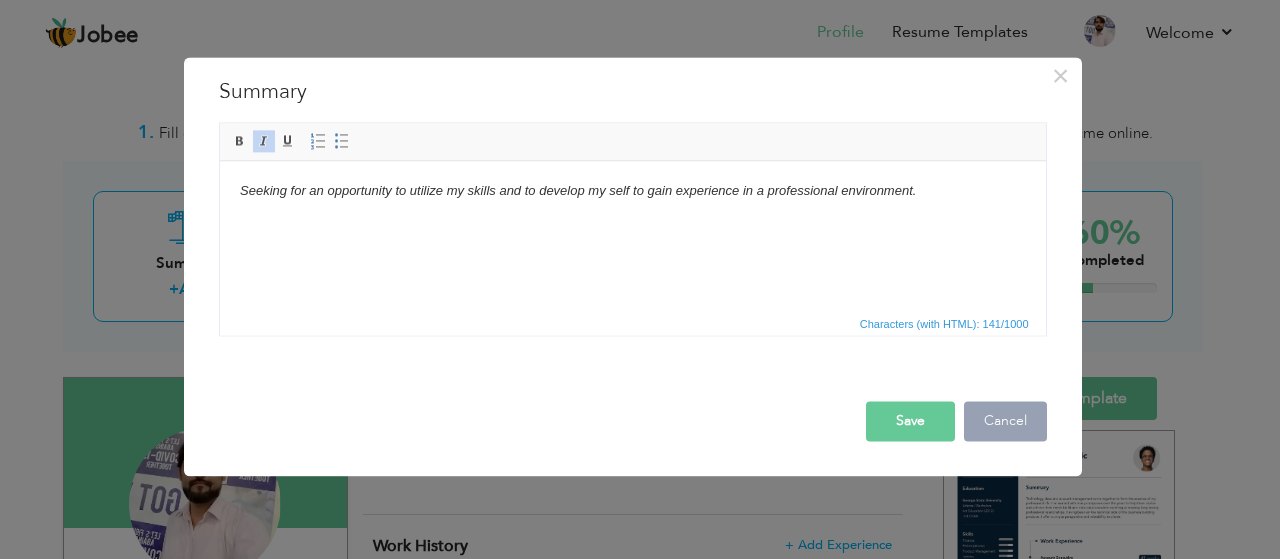 click on "Cancel" at bounding box center [1005, 421] 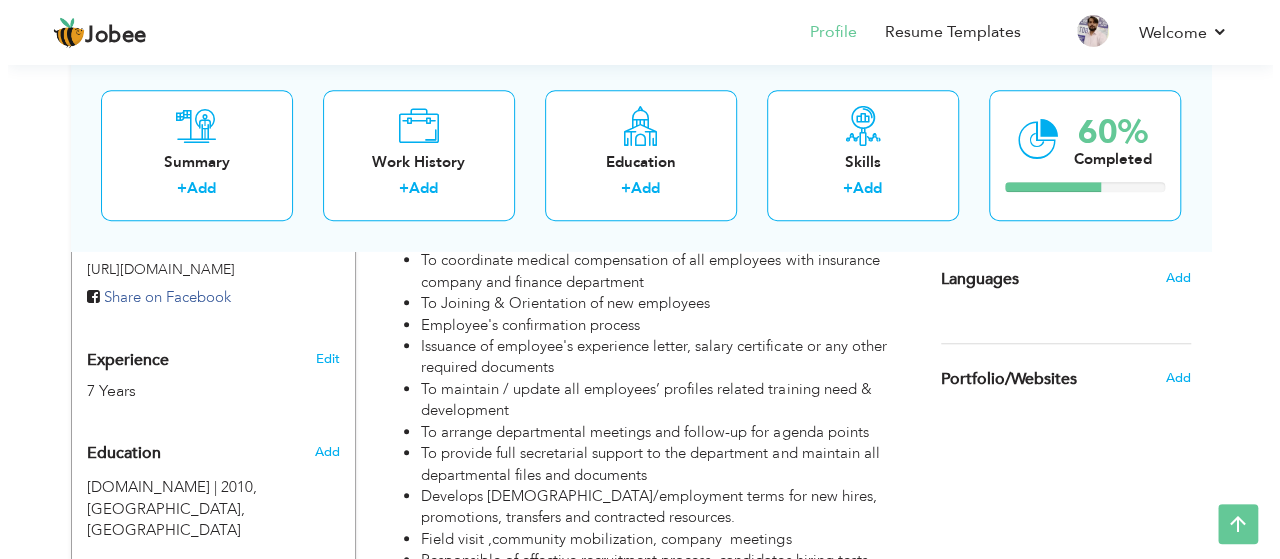 scroll, scrollTop: 700, scrollLeft: 0, axis: vertical 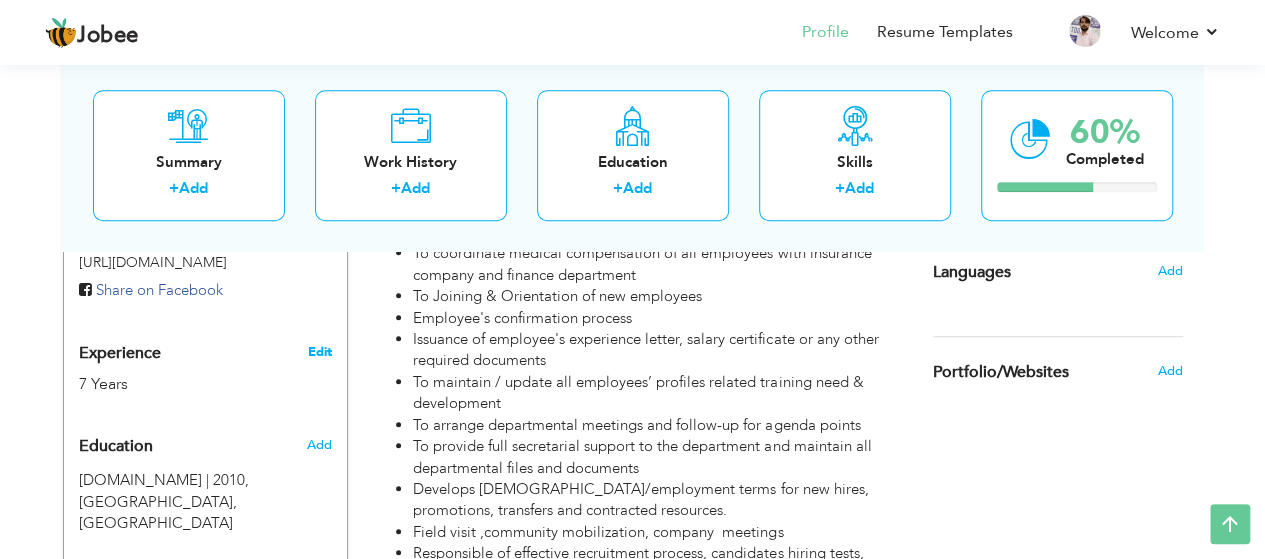 click on "Edit" at bounding box center [319, 352] 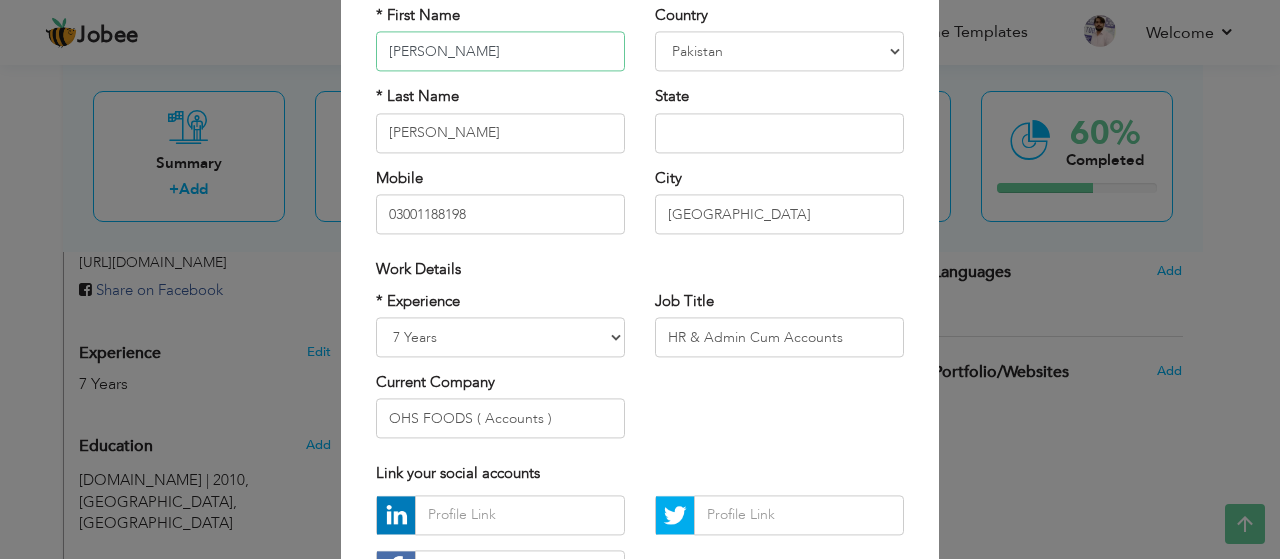scroll, scrollTop: 200, scrollLeft: 0, axis: vertical 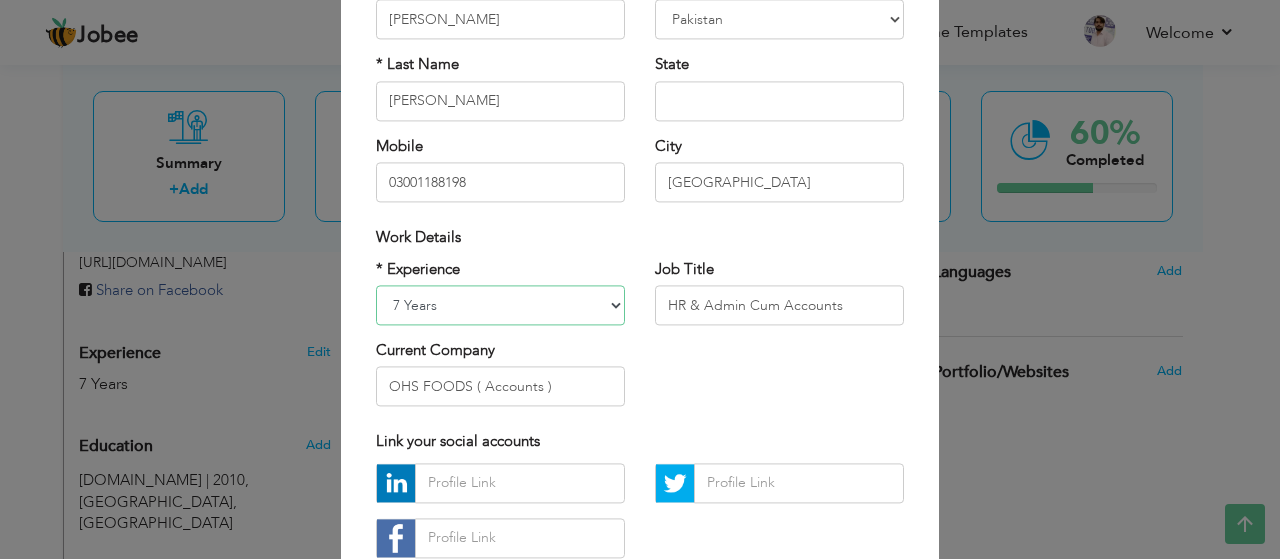 click on "Entry Level Less than 1 Year 1 Year 2 Years 3 Years 4 Years 5 Years 6 Years 7 Years 8 Years 9 Years 10 Years 11 Years 12 Years 13 Years 14 Years 15 Years 16 Years 17 Years 18 Years 19 Years 20 Years 21 Years 22 Years 23 Years 24 Years 25 Years 26 Years 27 Years 28 Years 29 Years 30 Years 31 Years 32 Years 33 Years 34 Years 35 Years More than 35 Years" at bounding box center (500, 305) 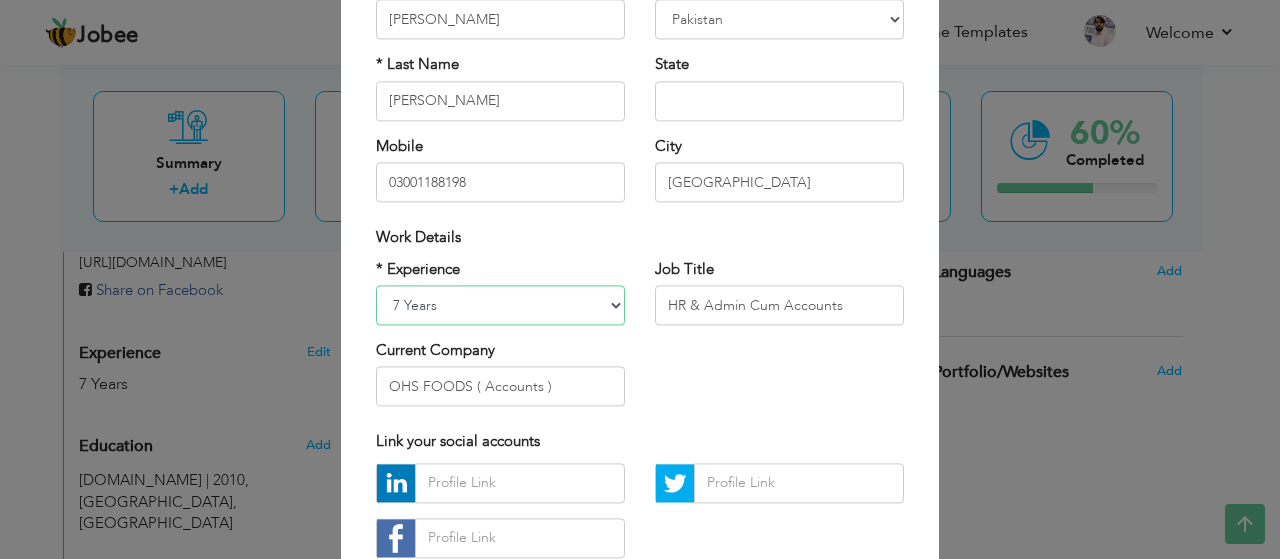 select on "number:13" 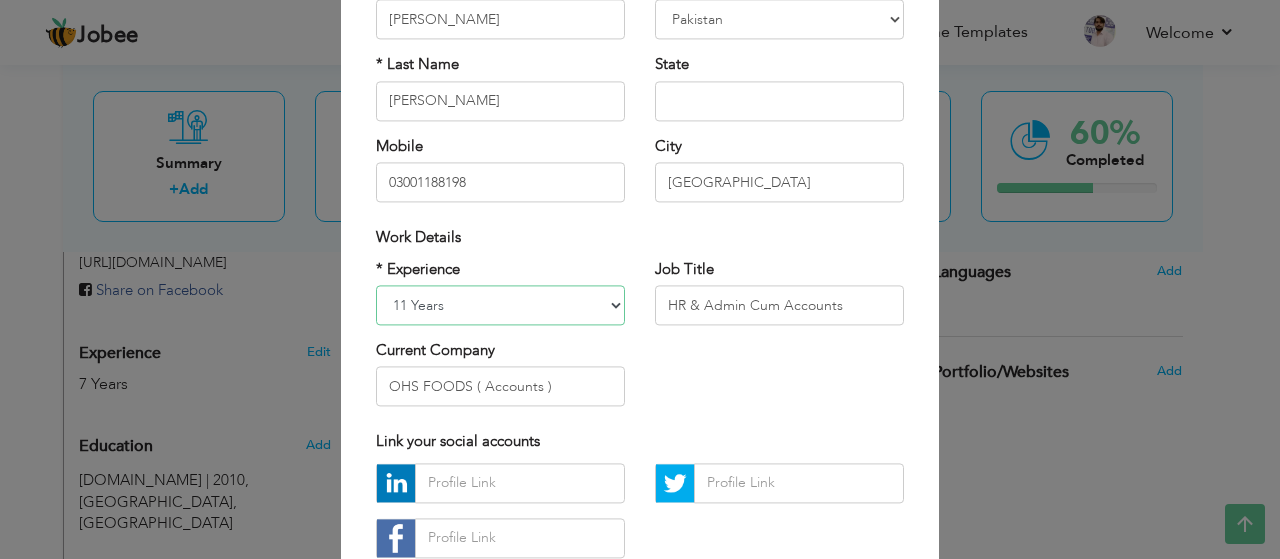 click on "Entry Level Less than 1 Year 1 Year 2 Years 3 Years 4 Years 5 Years 6 Years 7 Years 8 Years 9 Years 10 Years 11 Years 12 Years 13 Years 14 Years 15 Years 16 Years 17 Years 18 Years 19 Years 20 Years 21 Years 22 Years 23 Years 24 Years 25 Years 26 Years 27 Years 28 Years 29 Years 30 Years 31 Years 32 Years 33 Years 34 Years 35 Years More than 35 Years" at bounding box center (500, 305) 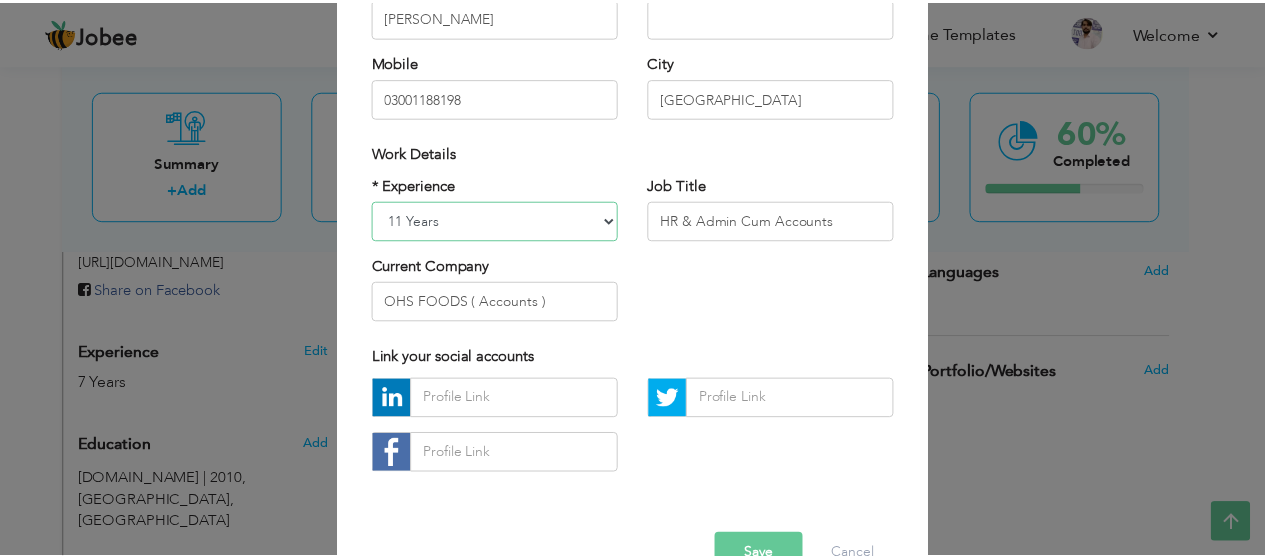 scroll, scrollTop: 334, scrollLeft: 0, axis: vertical 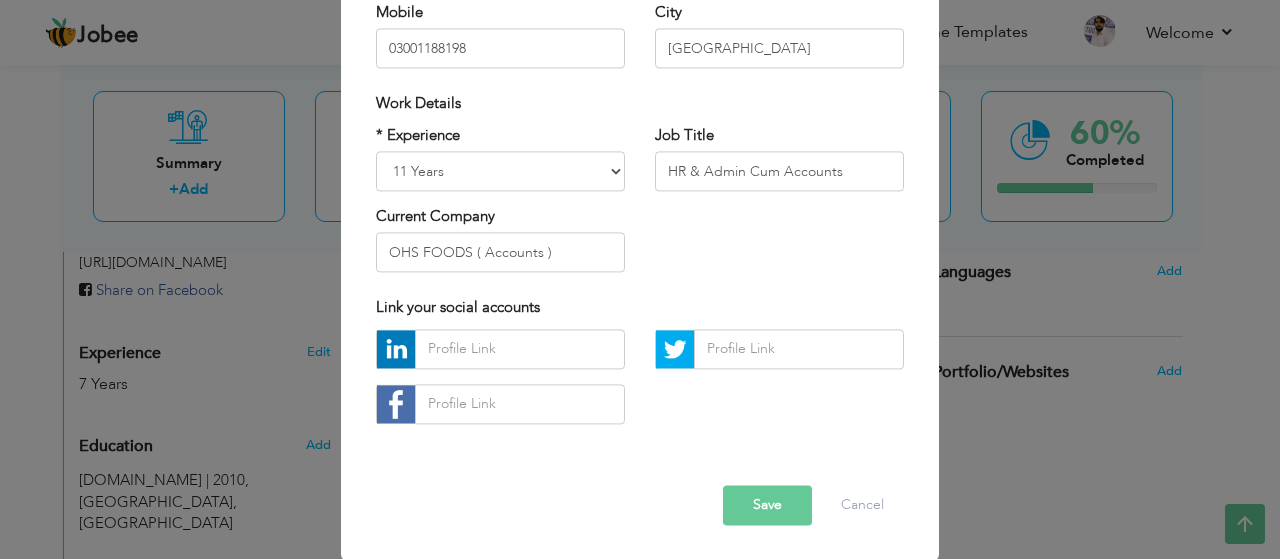 click on "Save" at bounding box center [767, 505] 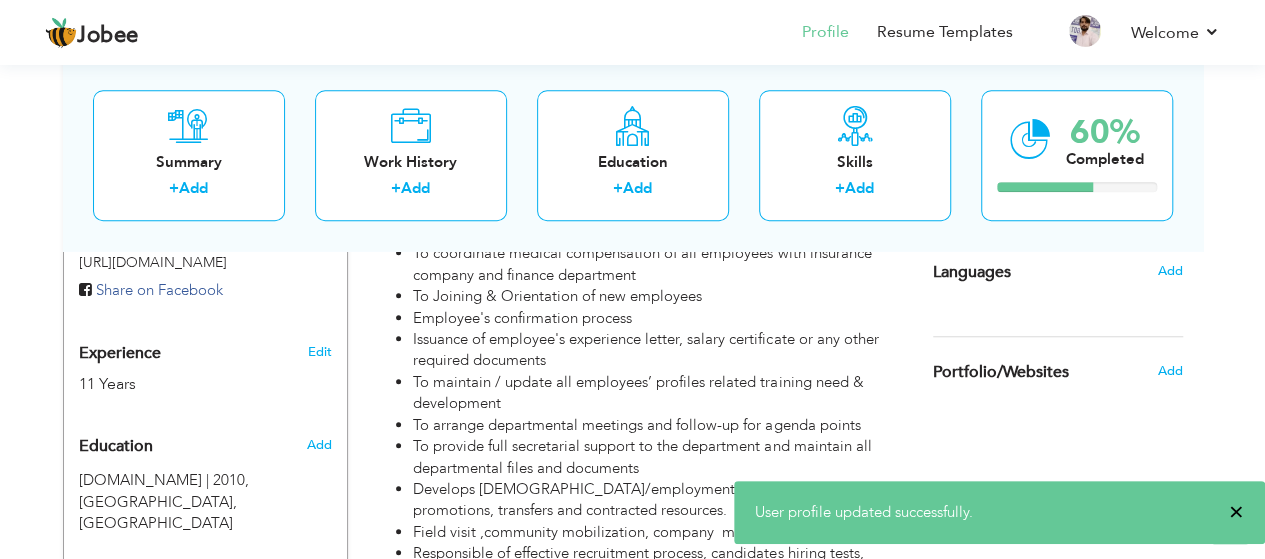 click on "×" at bounding box center [1236, 512] 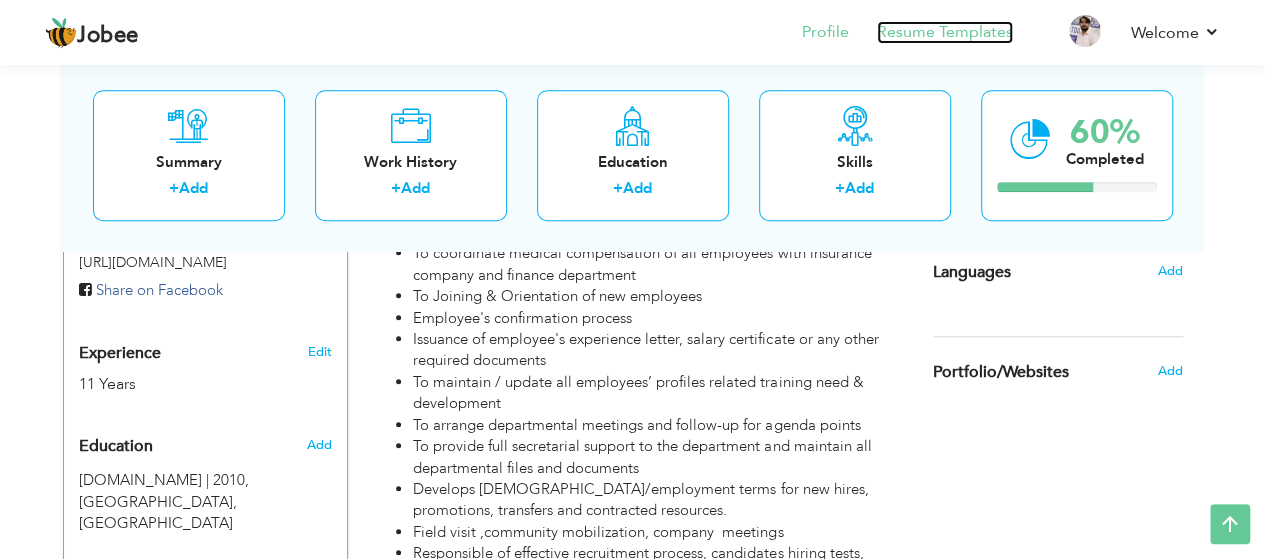 click on "Resume Templates" at bounding box center (945, 32) 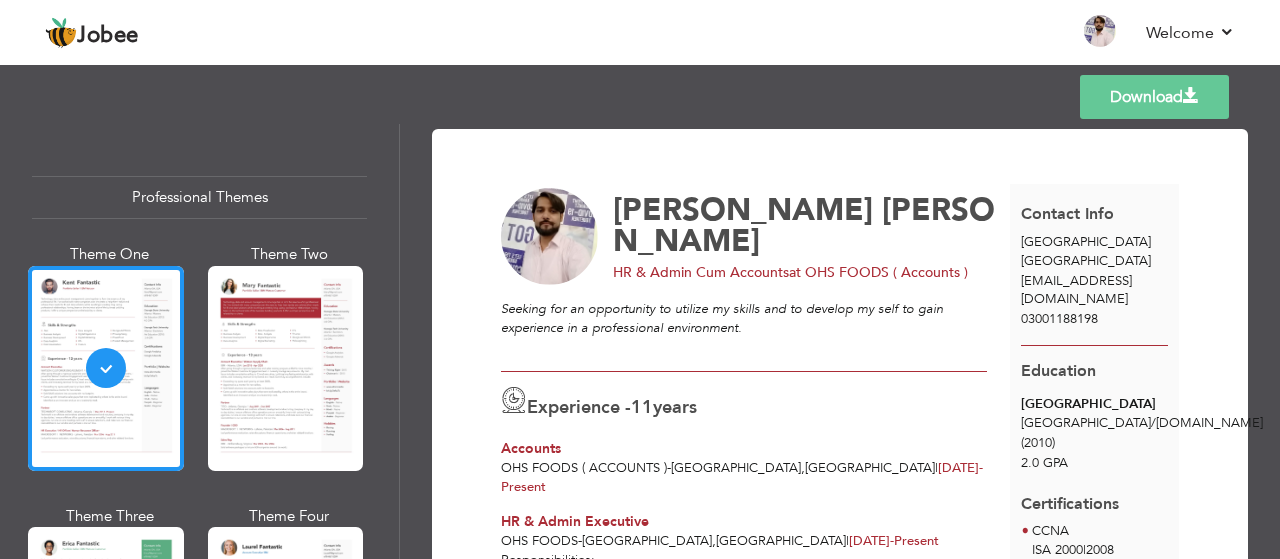 scroll, scrollTop: 0, scrollLeft: 0, axis: both 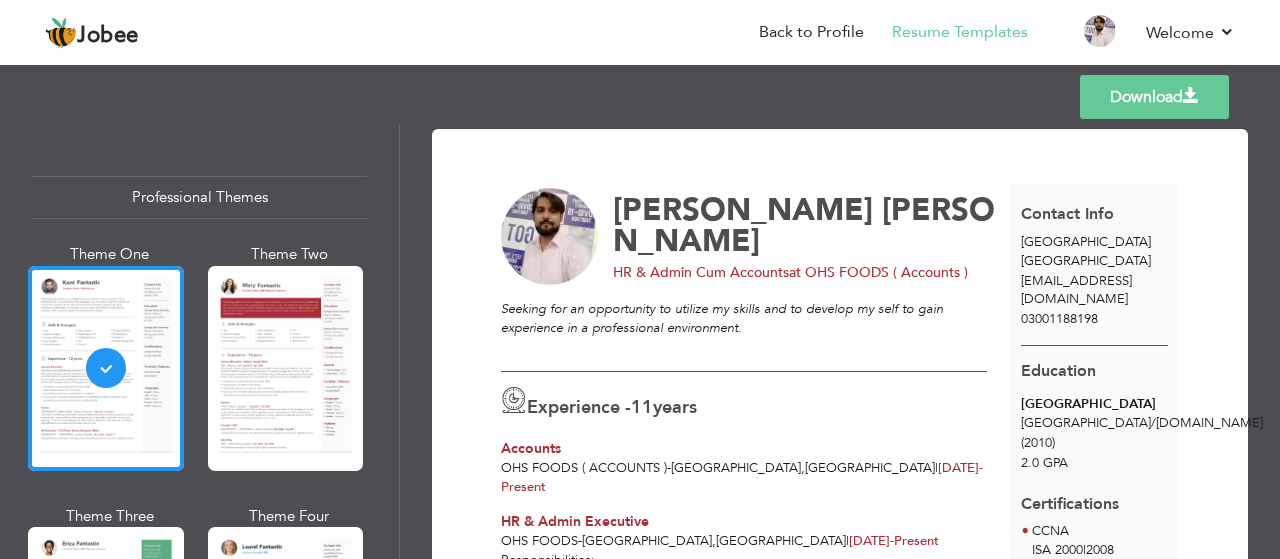 drag, startPoint x: 560, startPoint y: 409, endPoint x: 775, endPoint y: 407, distance: 215.00931 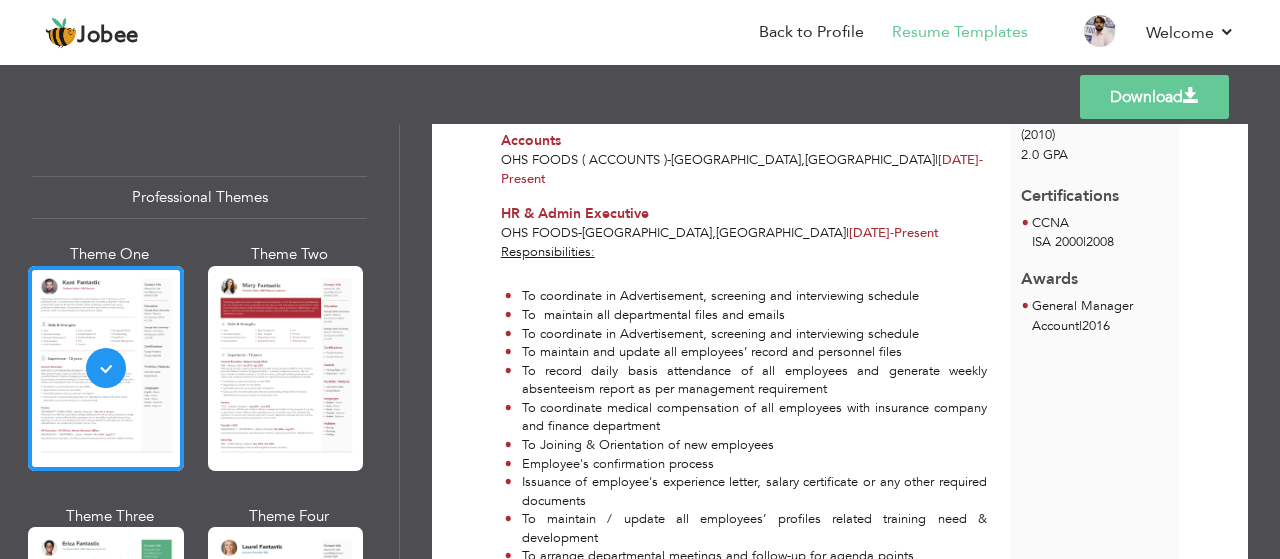 scroll, scrollTop: 0, scrollLeft: 0, axis: both 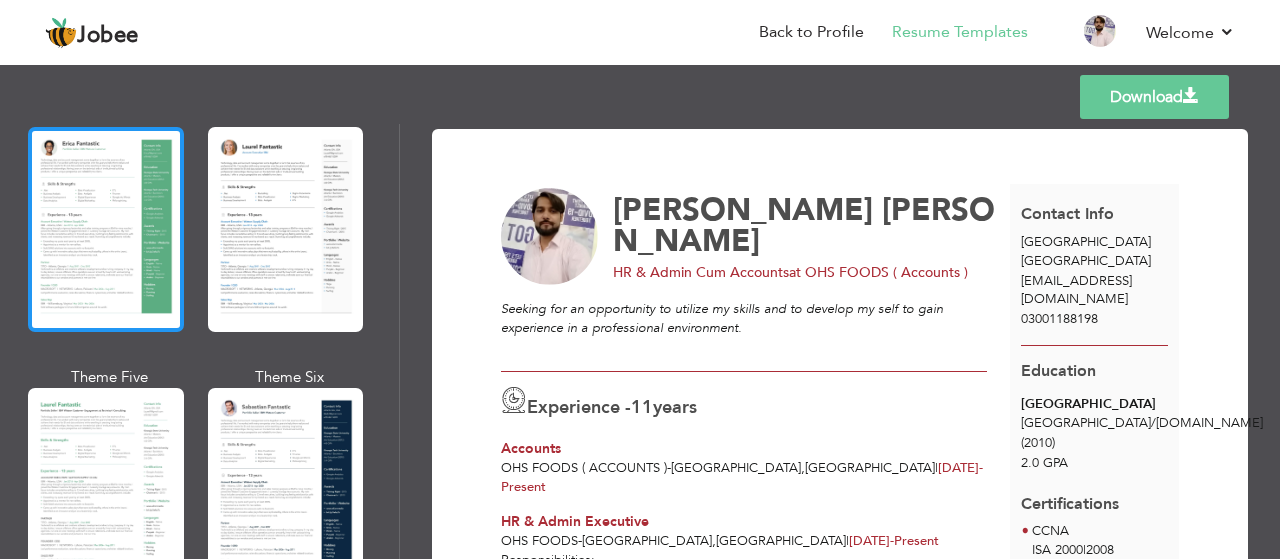 click at bounding box center [106, 229] 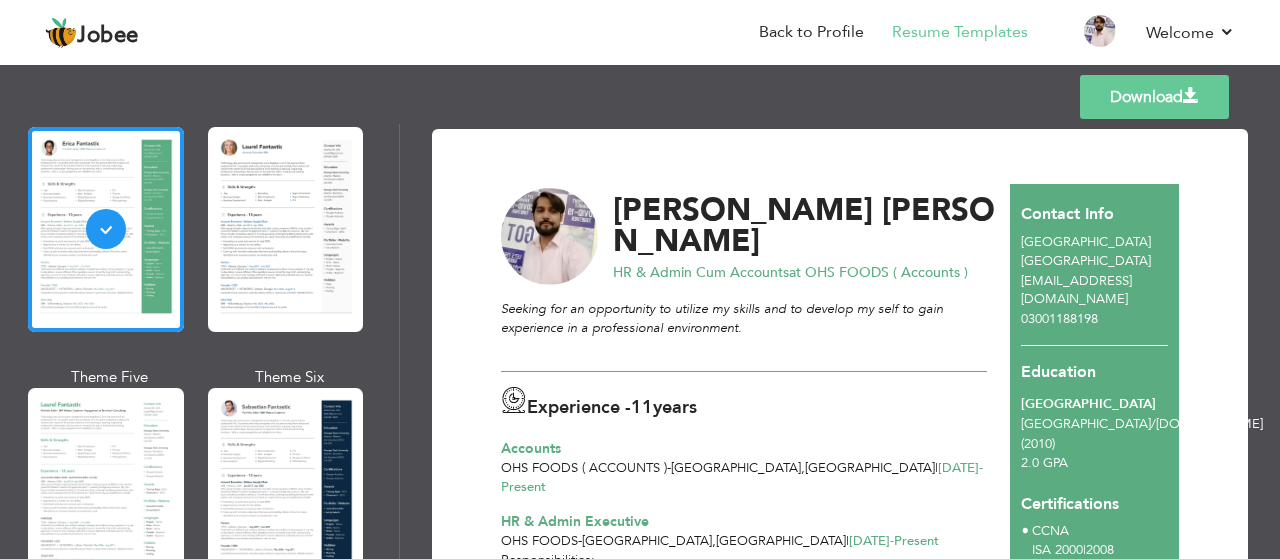 click at bounding box center [550, 237] 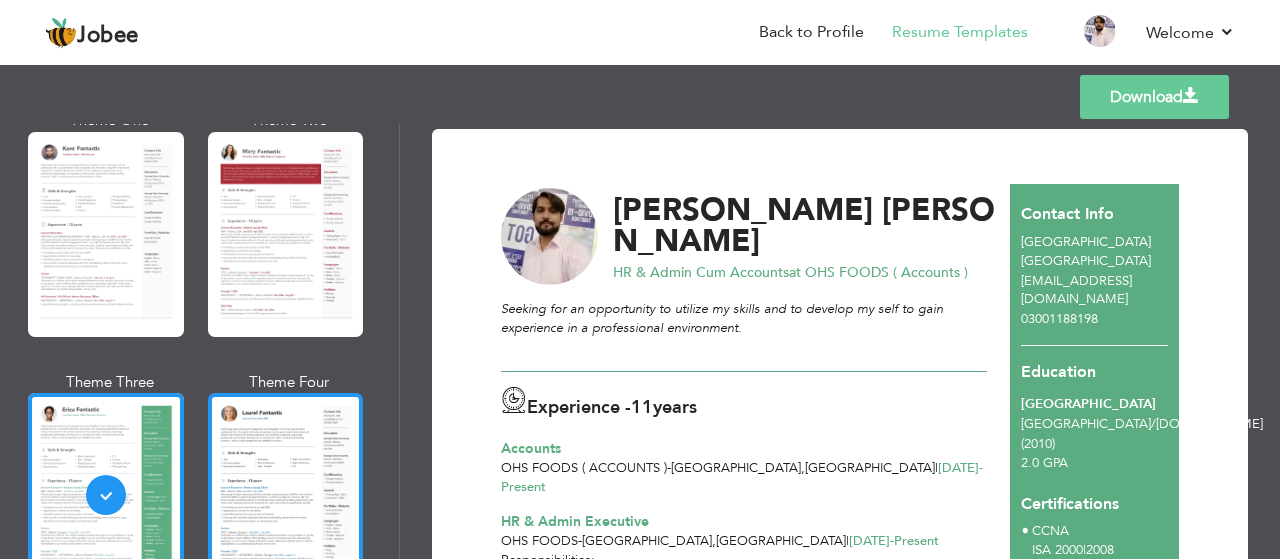 scroll, scrollTop: 0, scrollLeft: 0, axis: both 